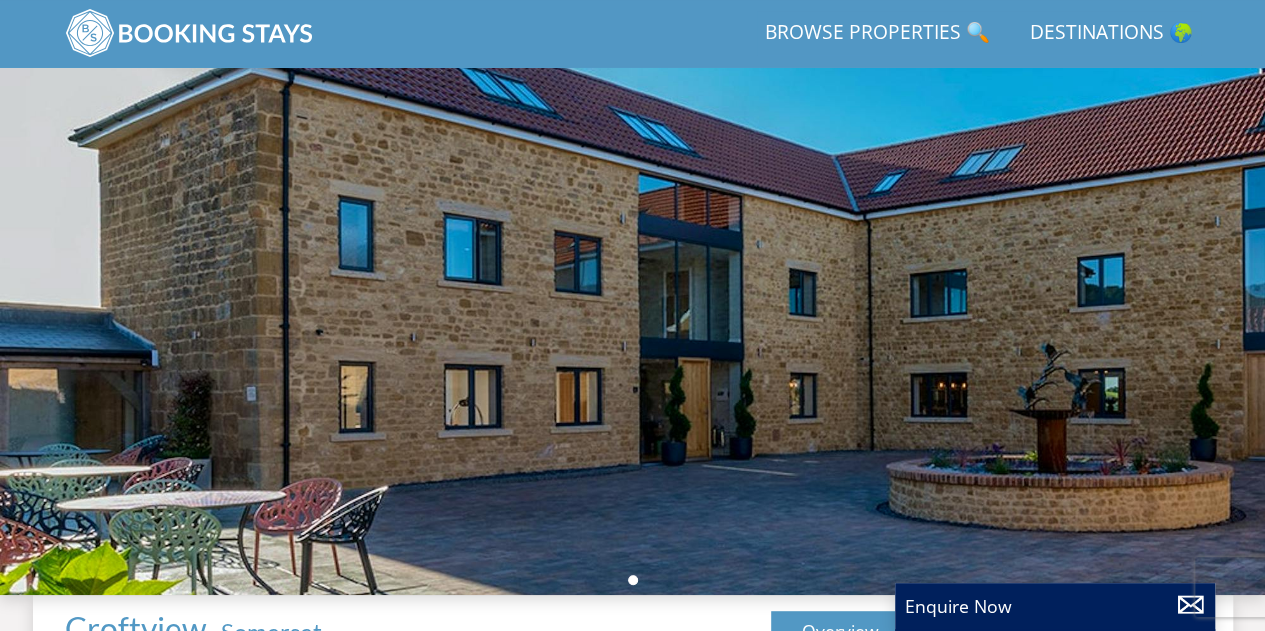 scroll, scrollTop: 176, scrollLeft: 0, axis: vertical 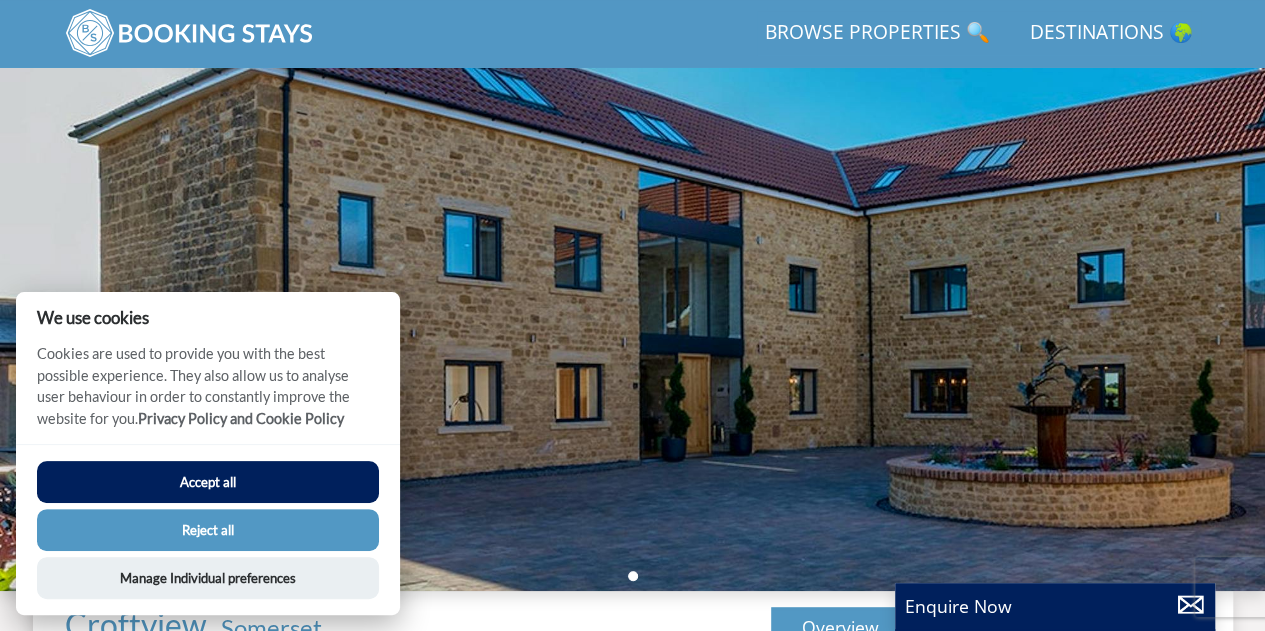 click on "Accept all" at bounding box center (208, 482) 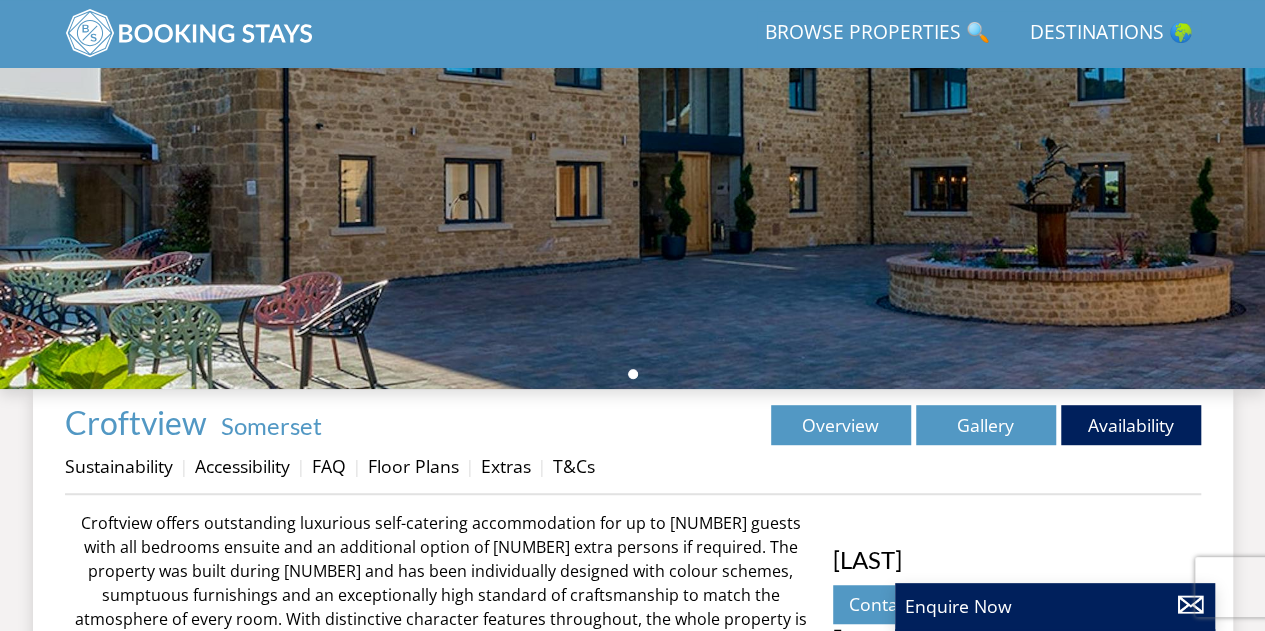 scroll, scrollTop: 394, scrollLeft: 0, axis: vertical 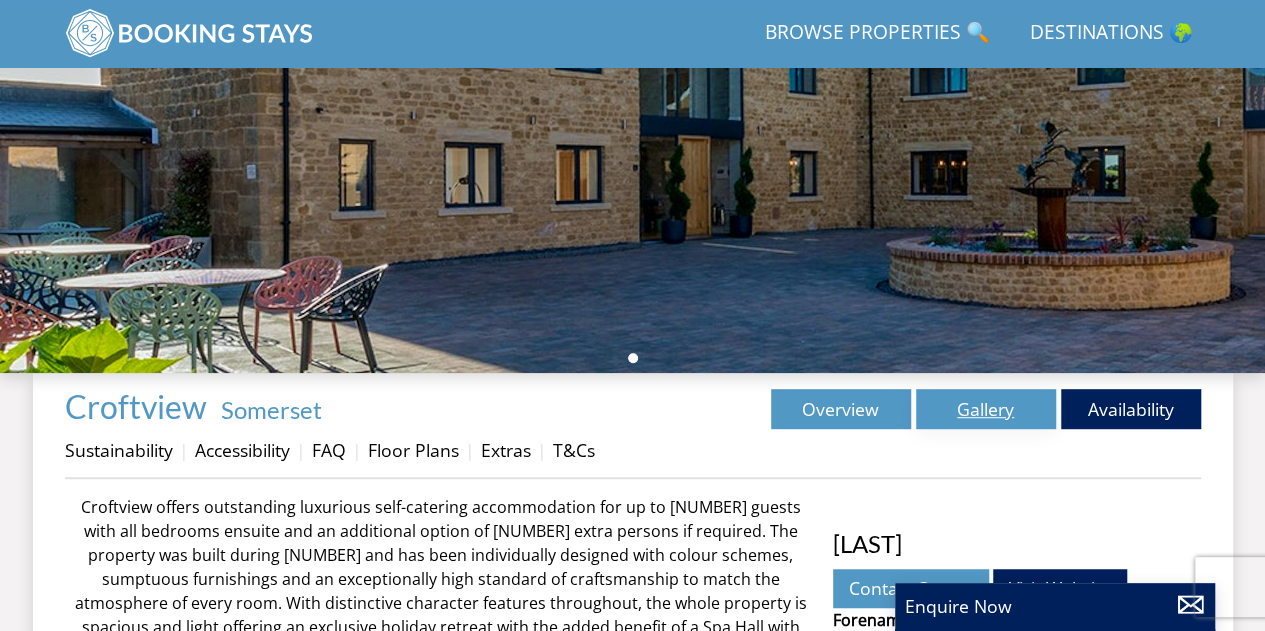 click on "Gallery" at bounding box center [986, 409] 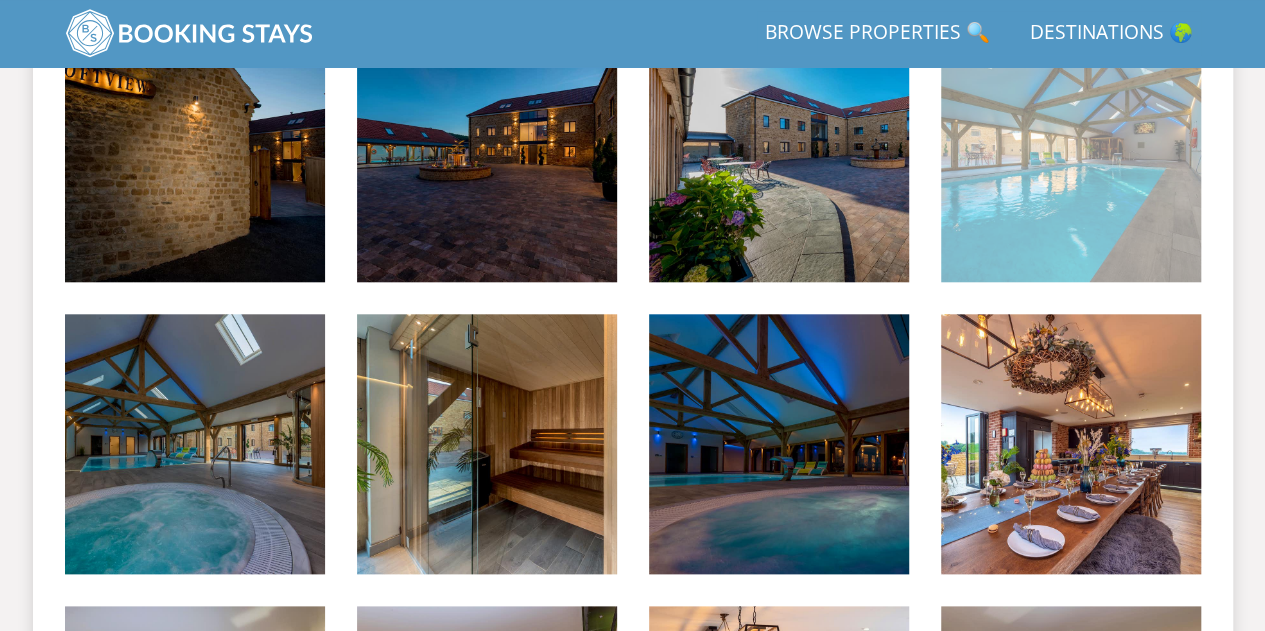 scroll, scrollTop: 868, scrollLeft: 0, axis: vertical 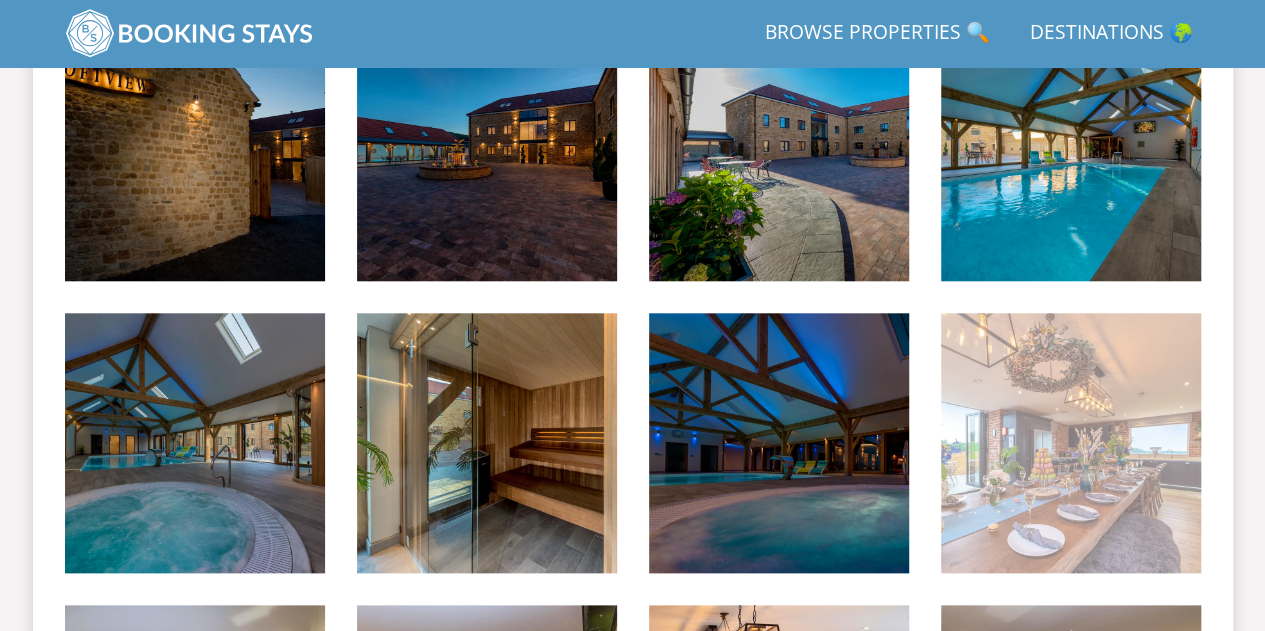 click at bounding box center [1071, 443] 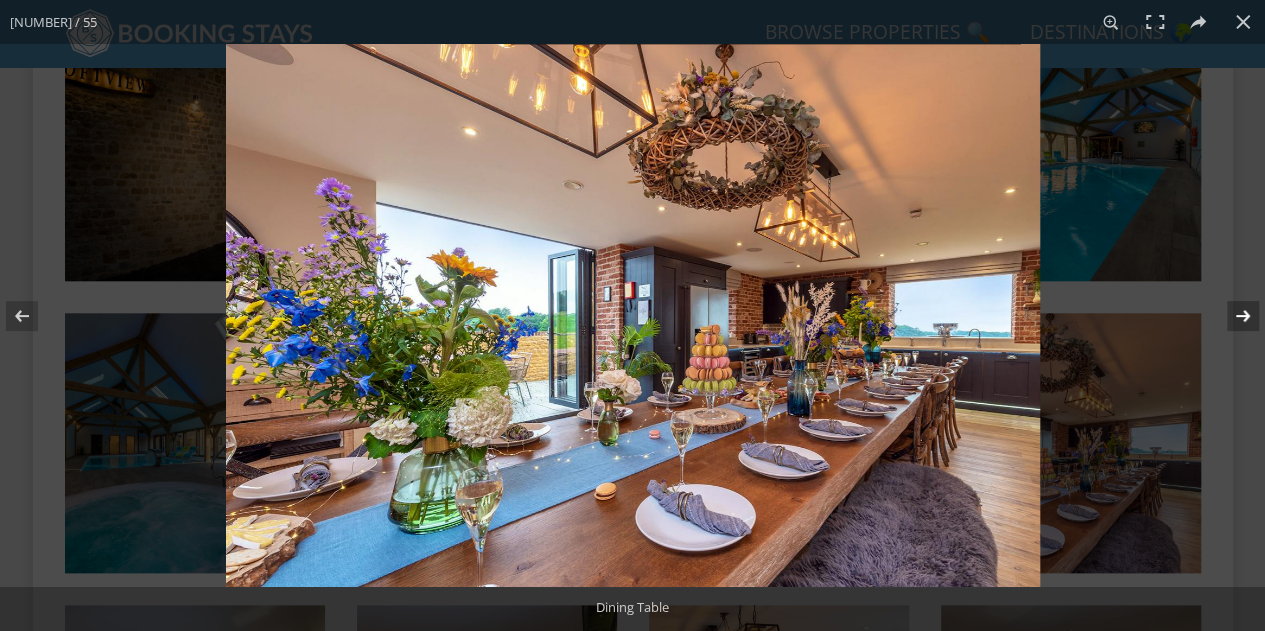 click at bounding box center [1230, 316] 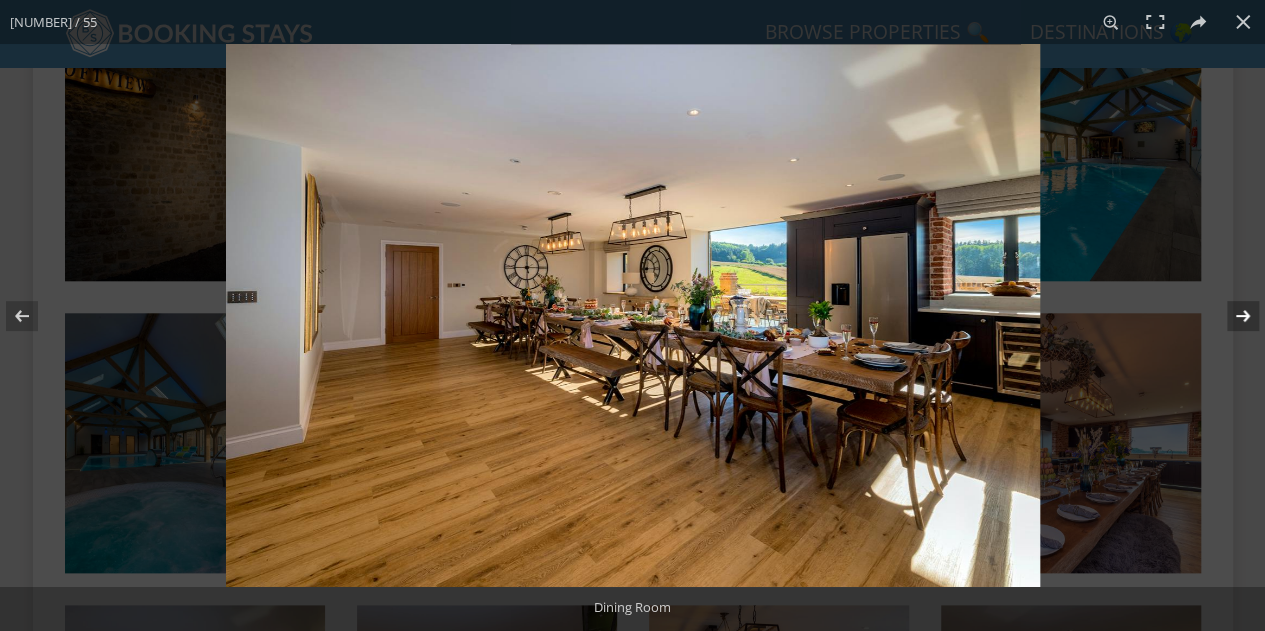 click at bounding box center [1230, 316] 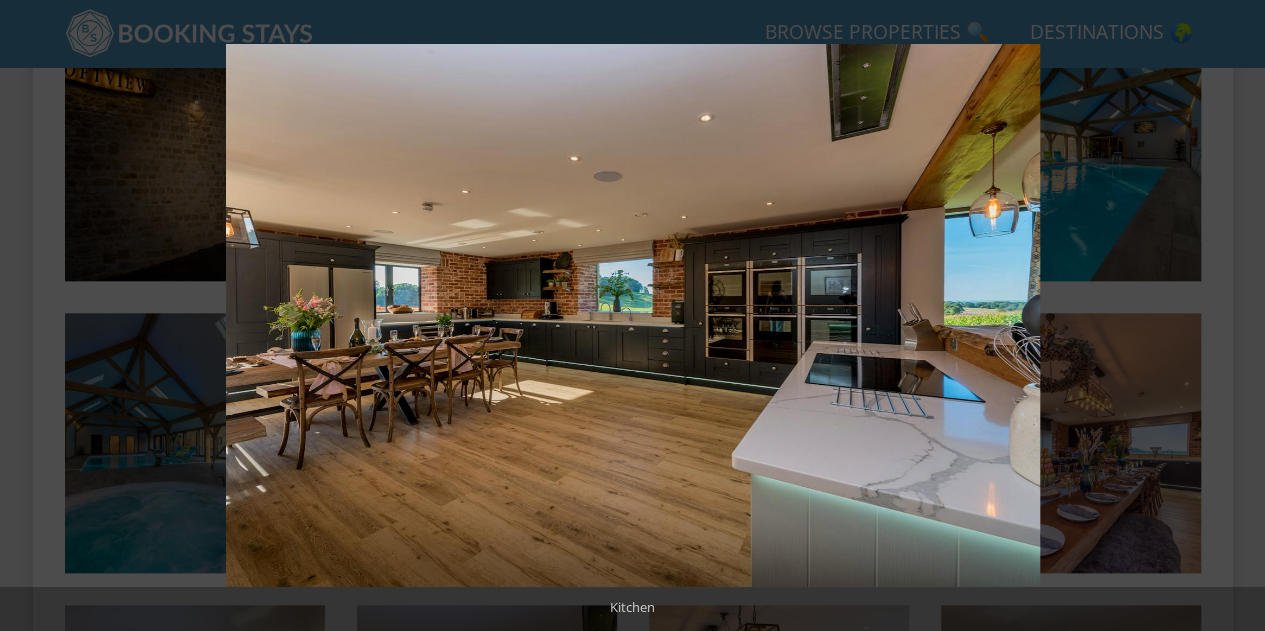 click at bounding box center [1230, 316] 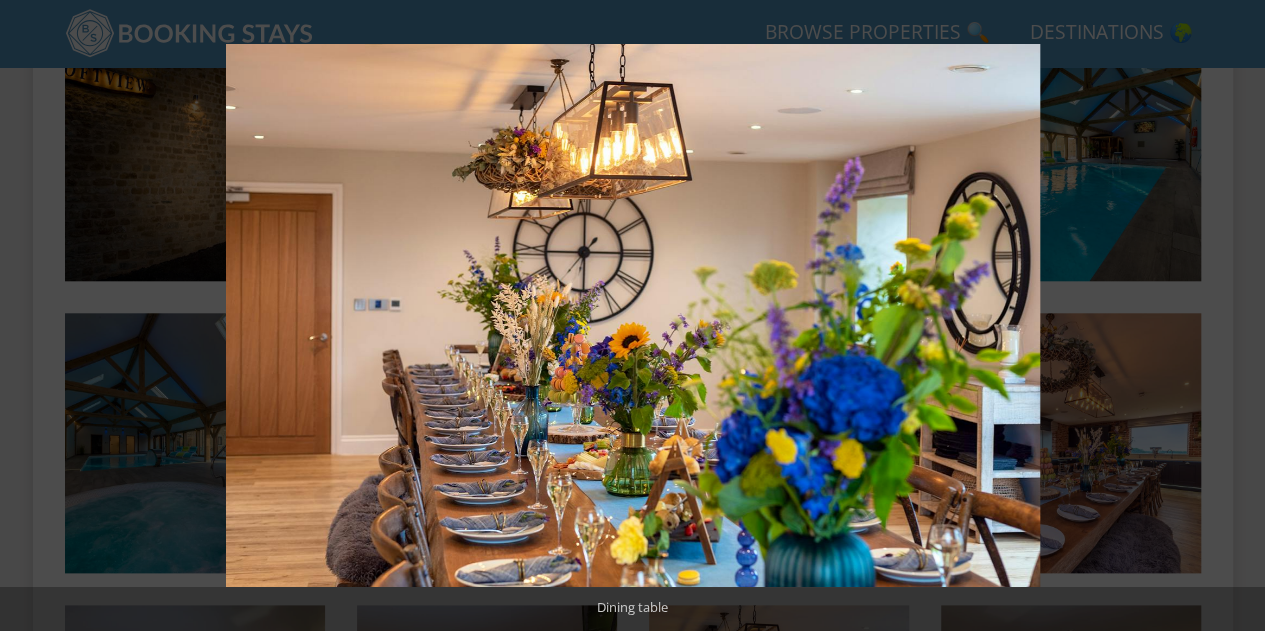 click at bounding box center (1230, 316) 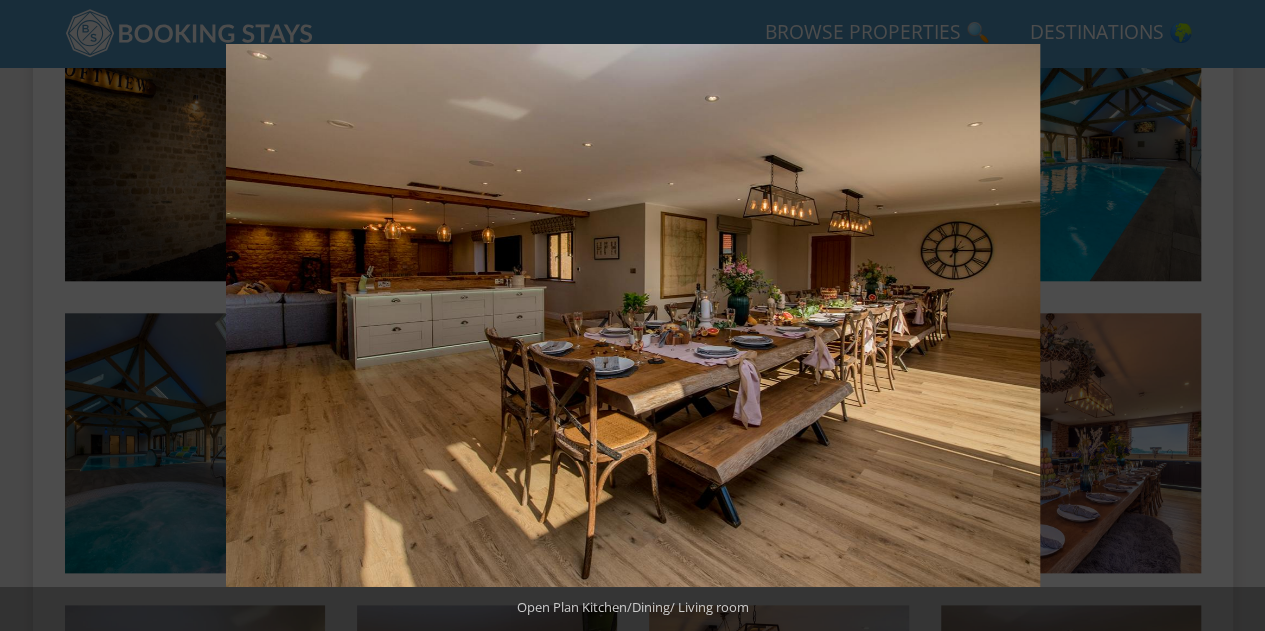 click at bounding box center [1230, 316] 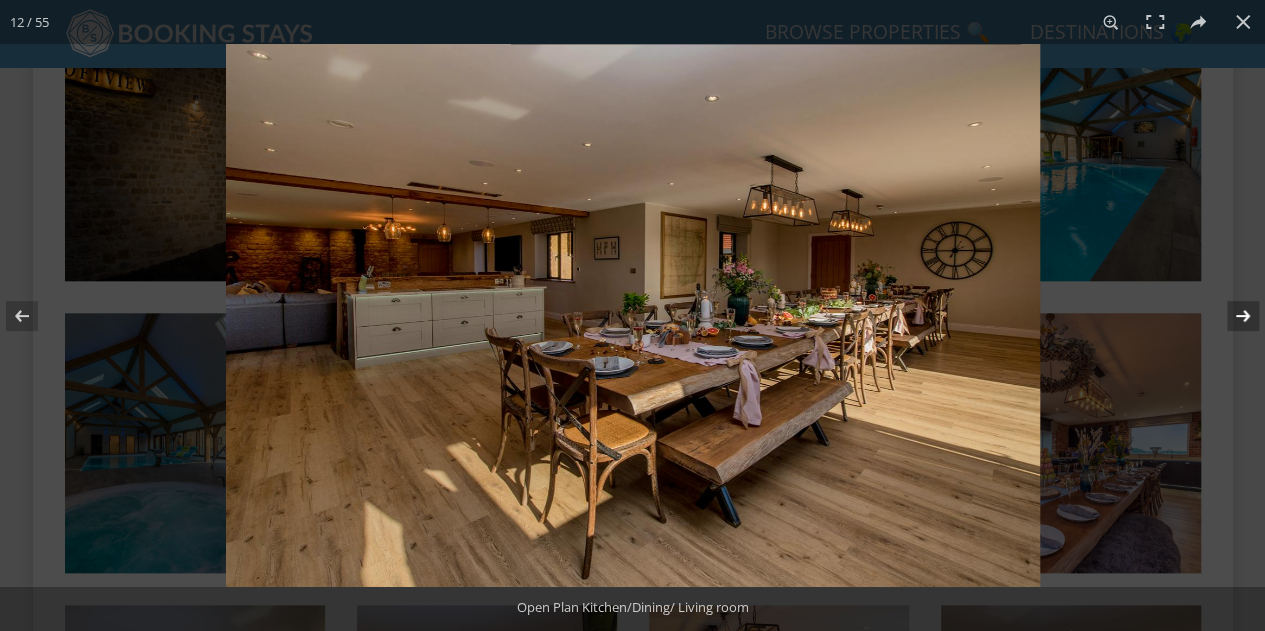click at bounding box center [1230, 316] 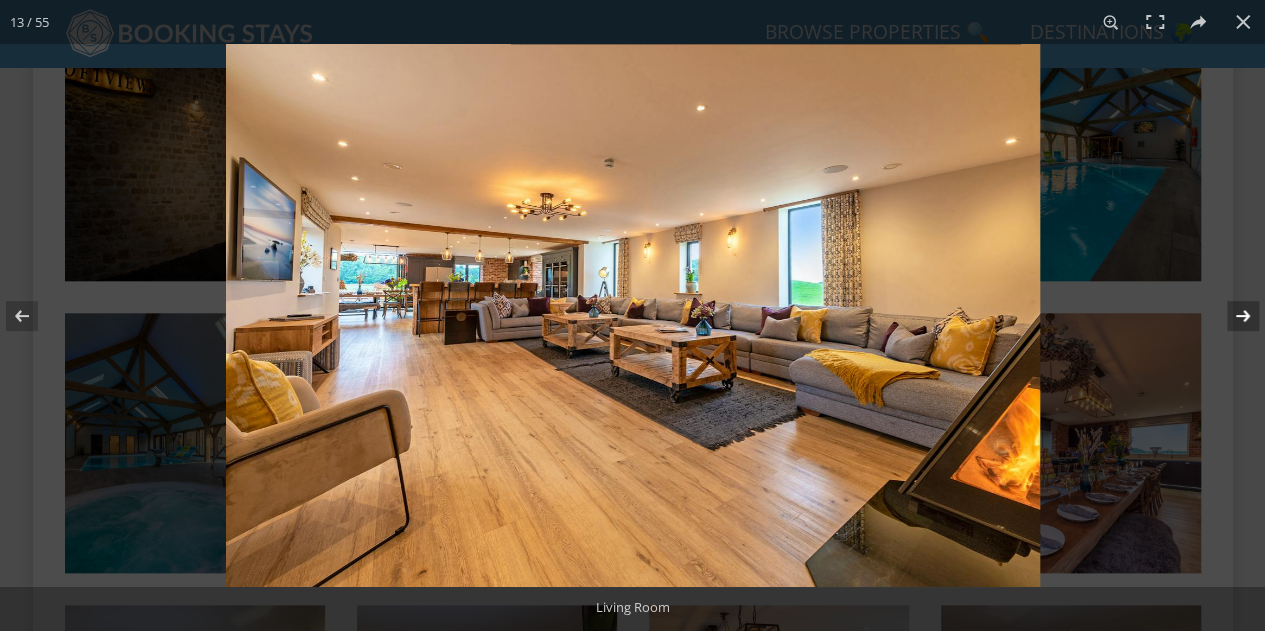 click at bounding box center [1230, 316] 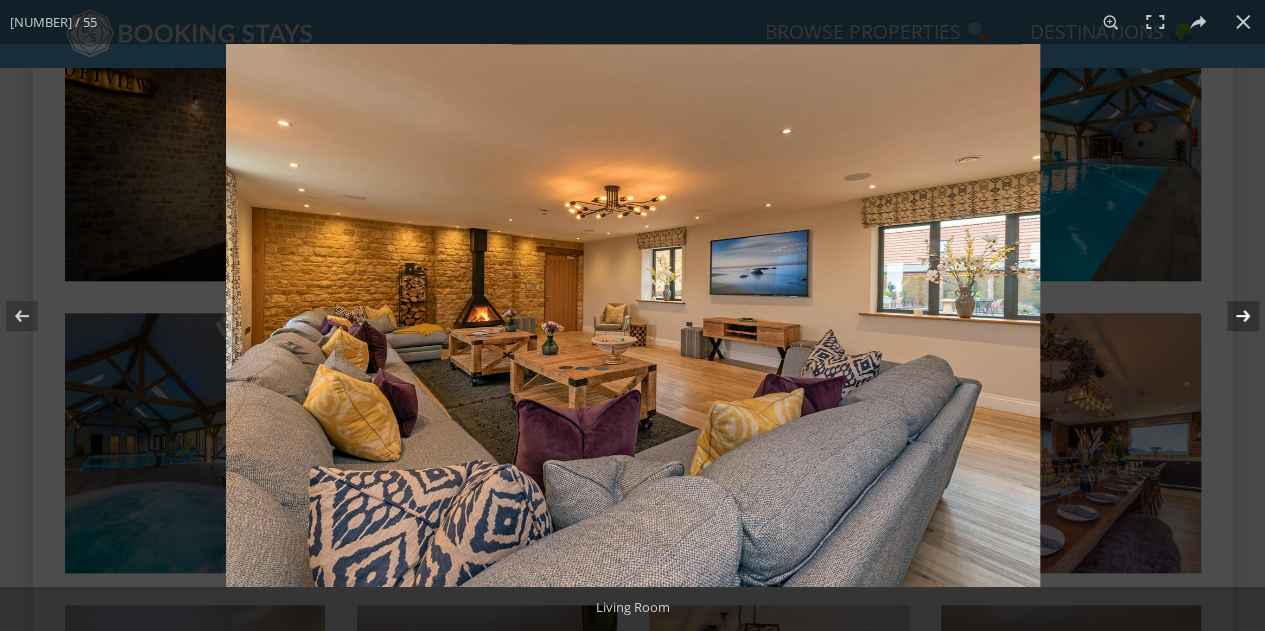 click at bounding box center (1230, 316) 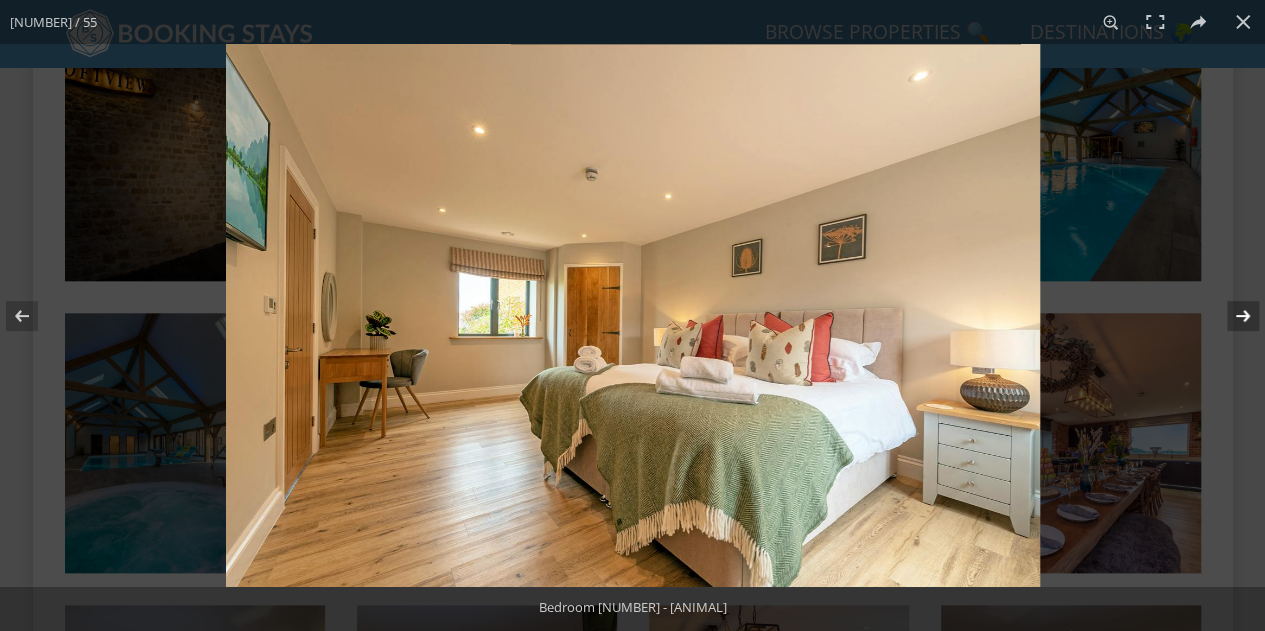 click at bounding box center [1230, 316] 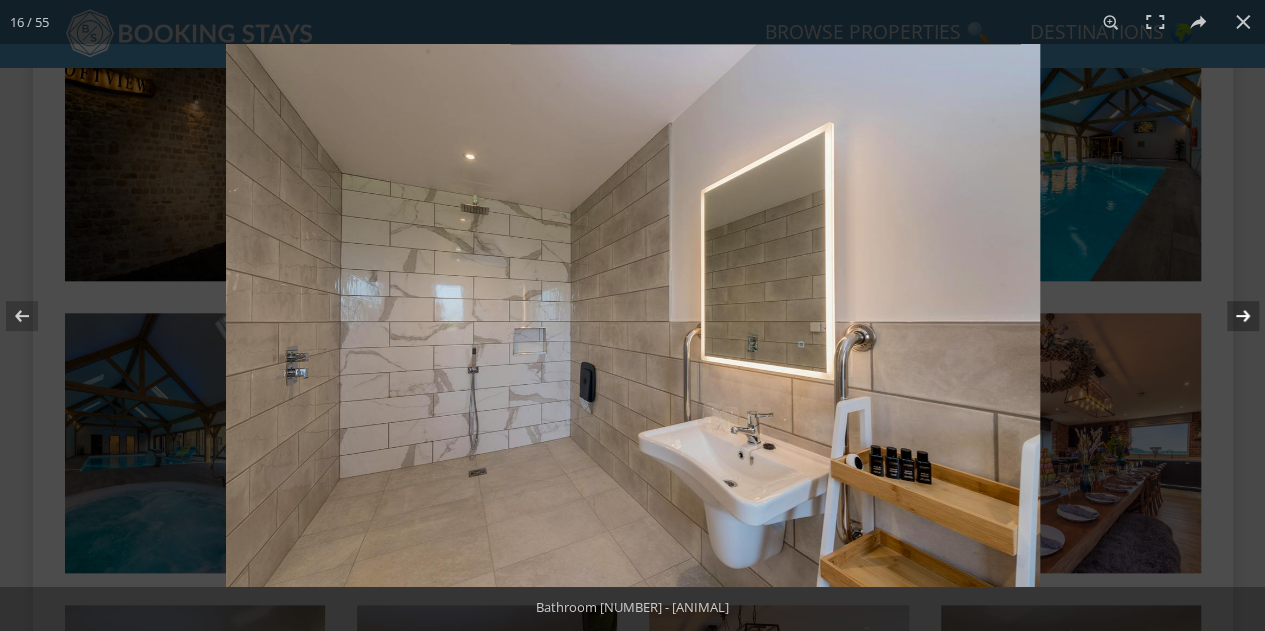 click at bounding box center [1230, 316] 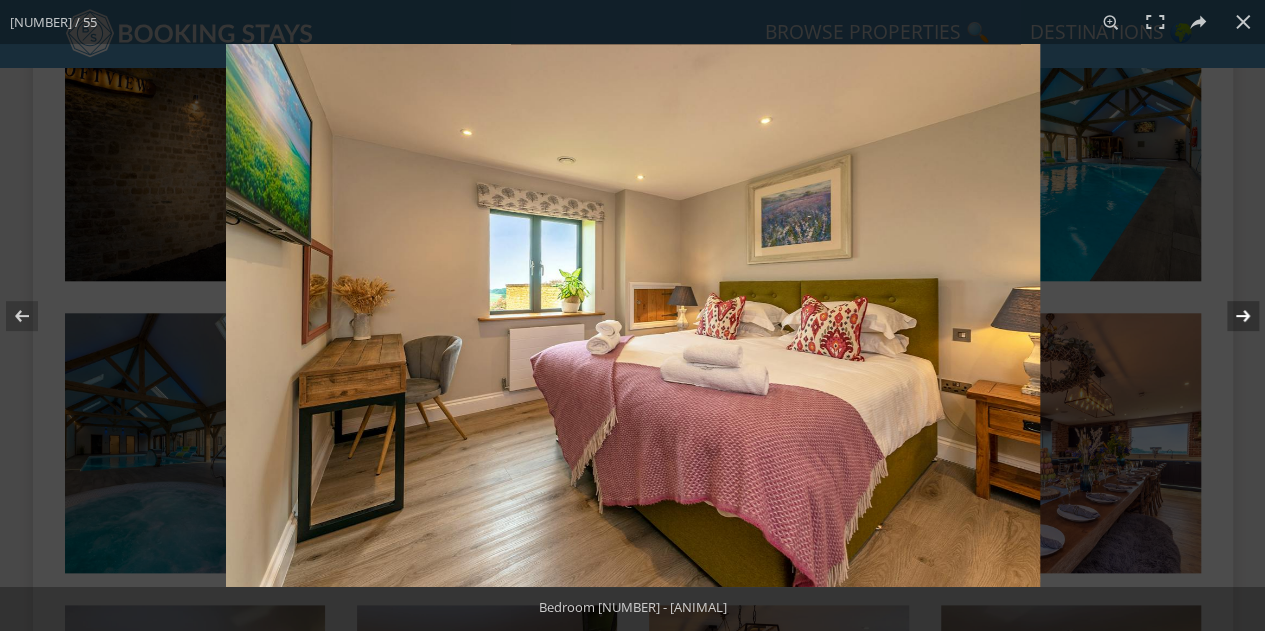 click at bounding box center (1230, 316) 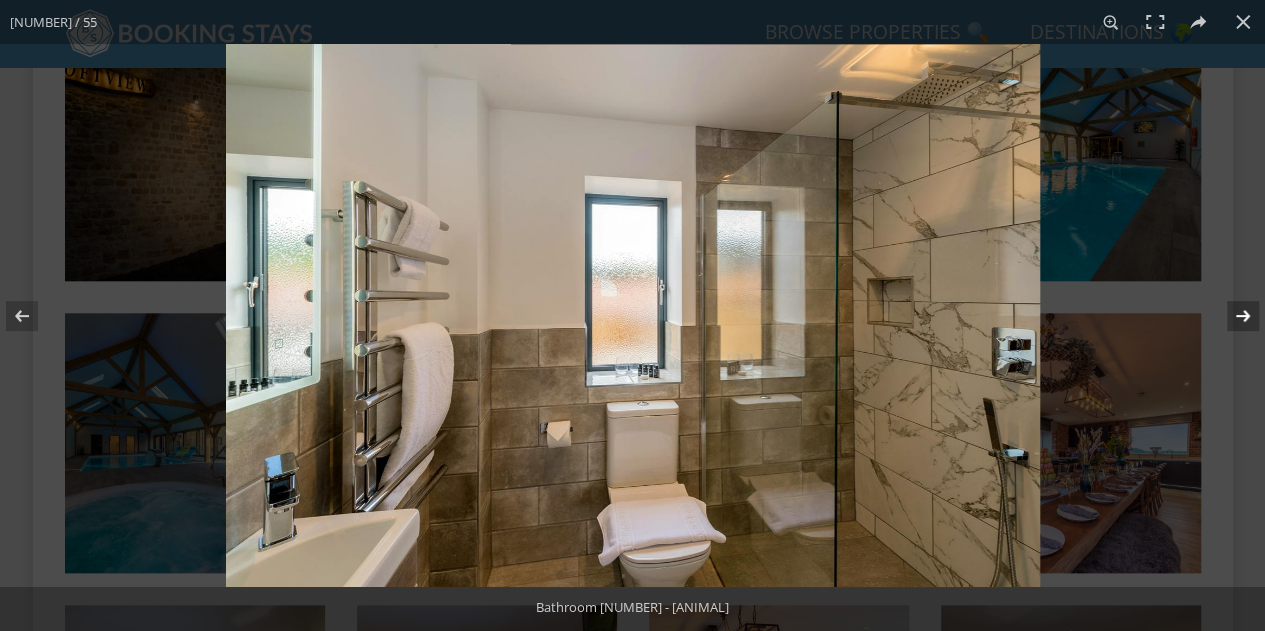click at bounding box center [1230, 316] 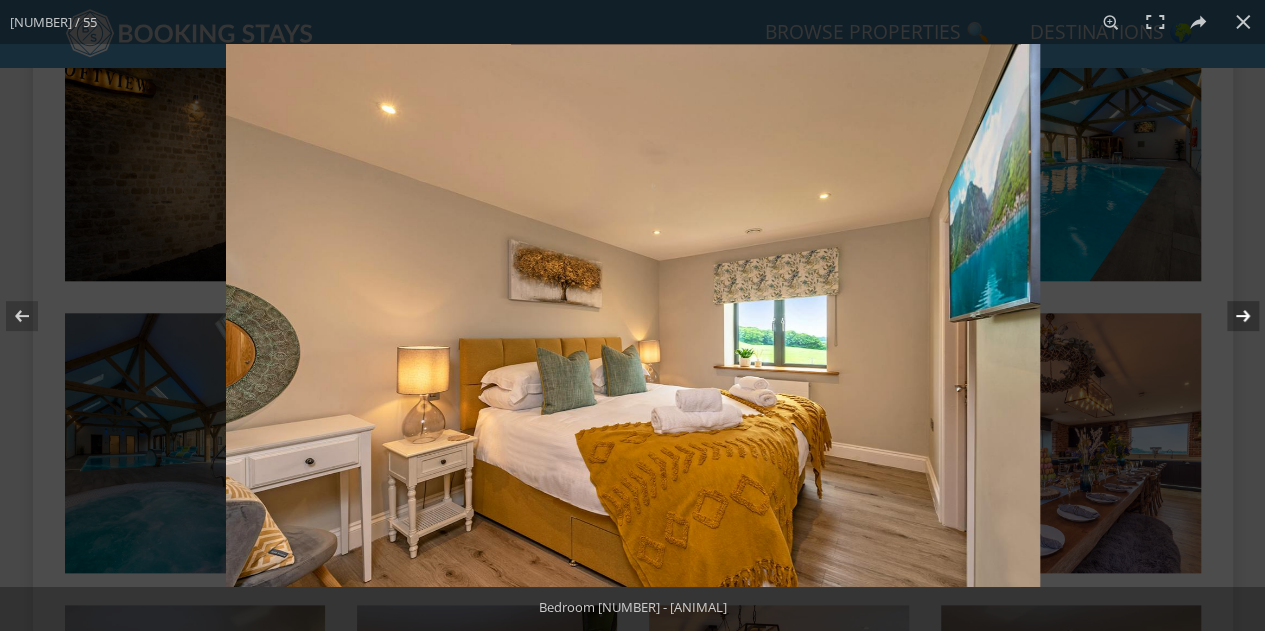 click at bounding box center [1230, 316] 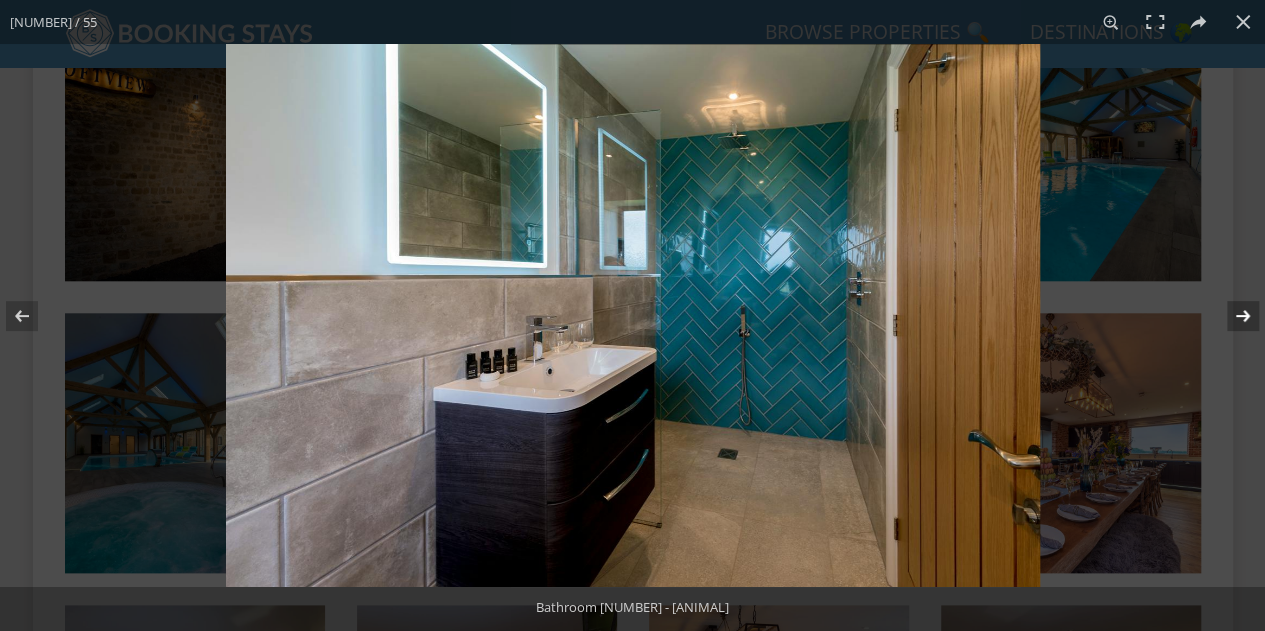 click at bounding box center (1230, 316) 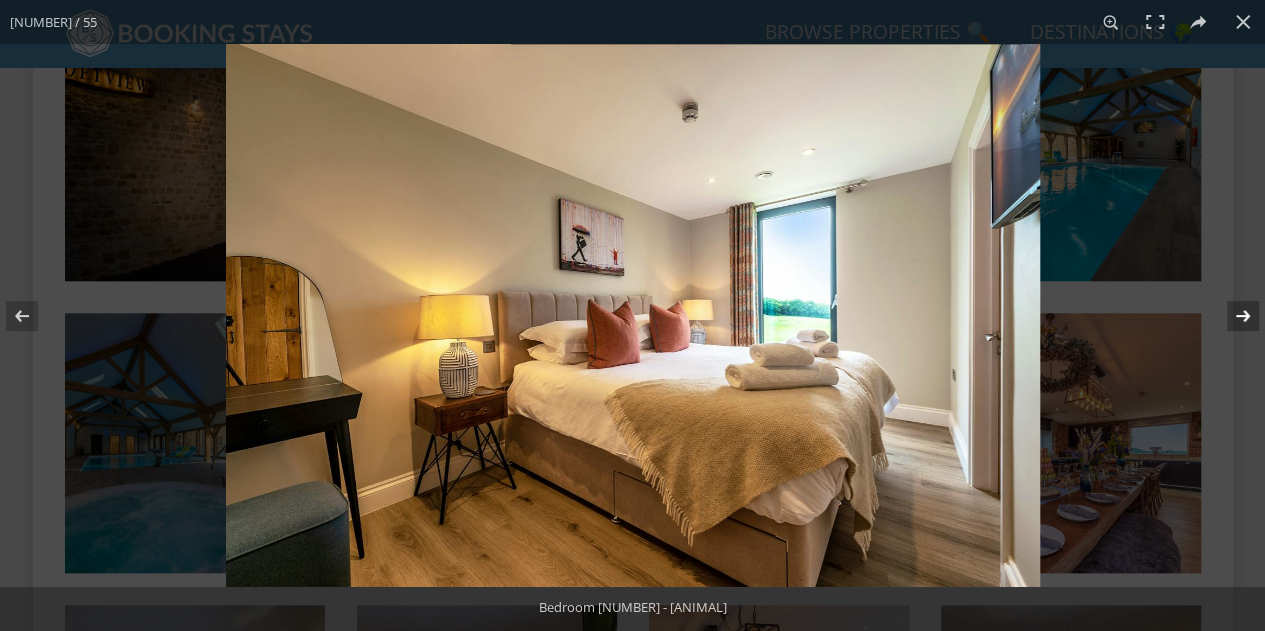 click at bounding box center (1230, 316) 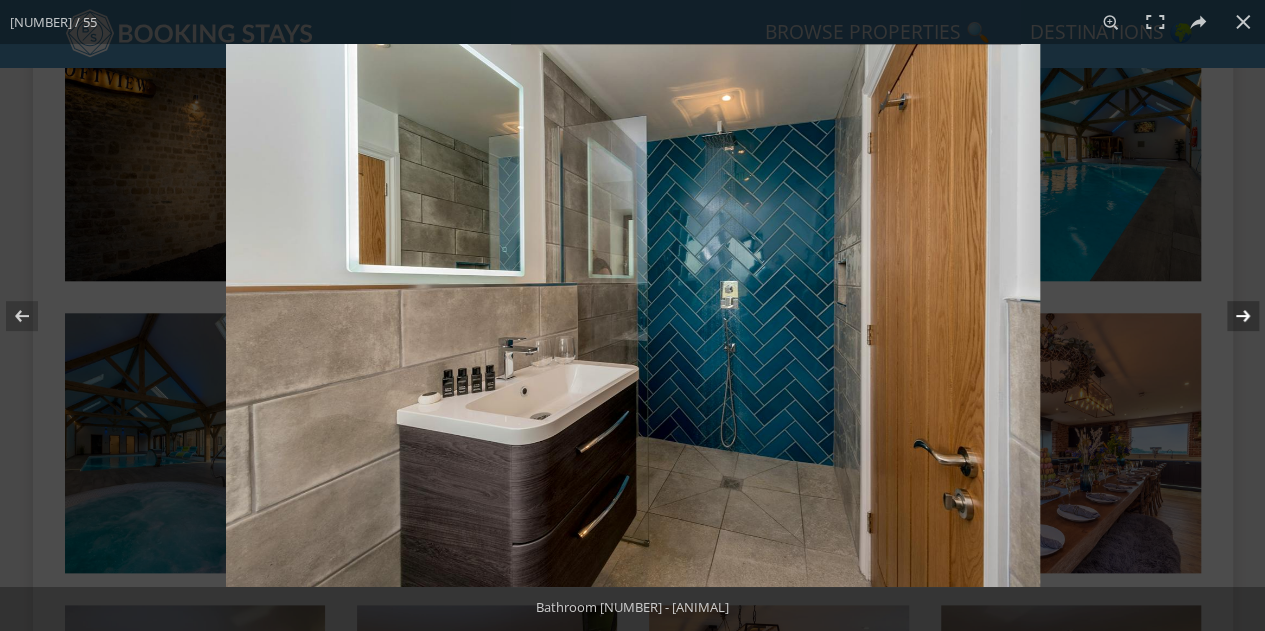 click at bounding box center [1230, 316] 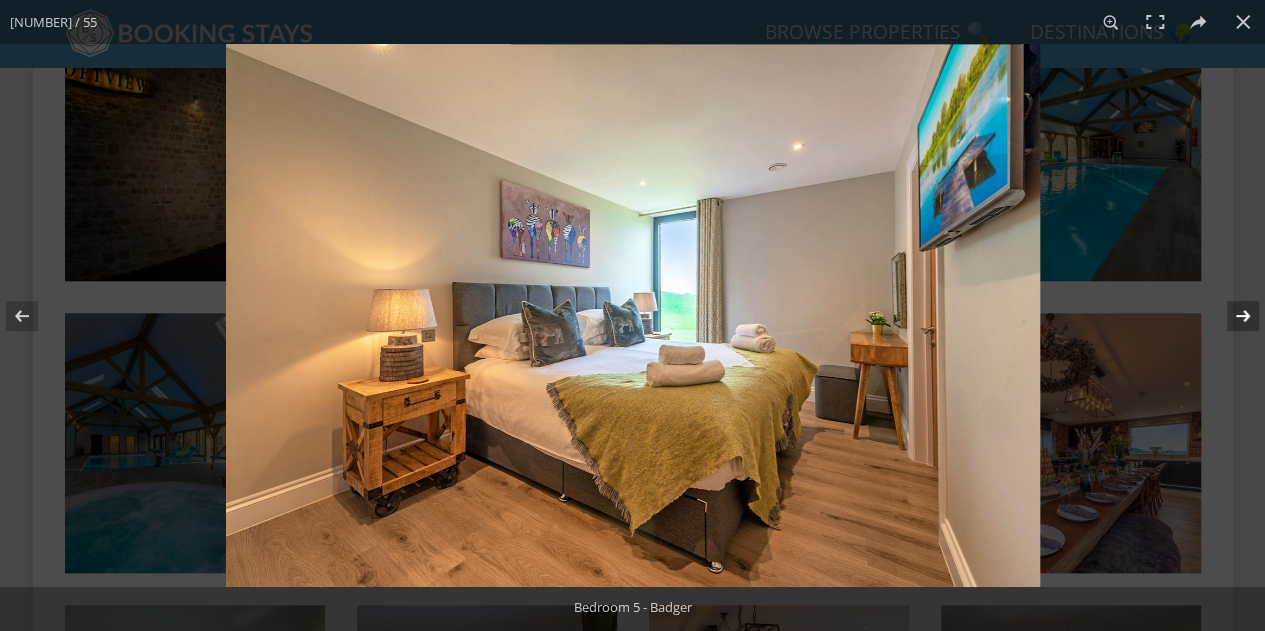 click at bounding box center [1230, 316] 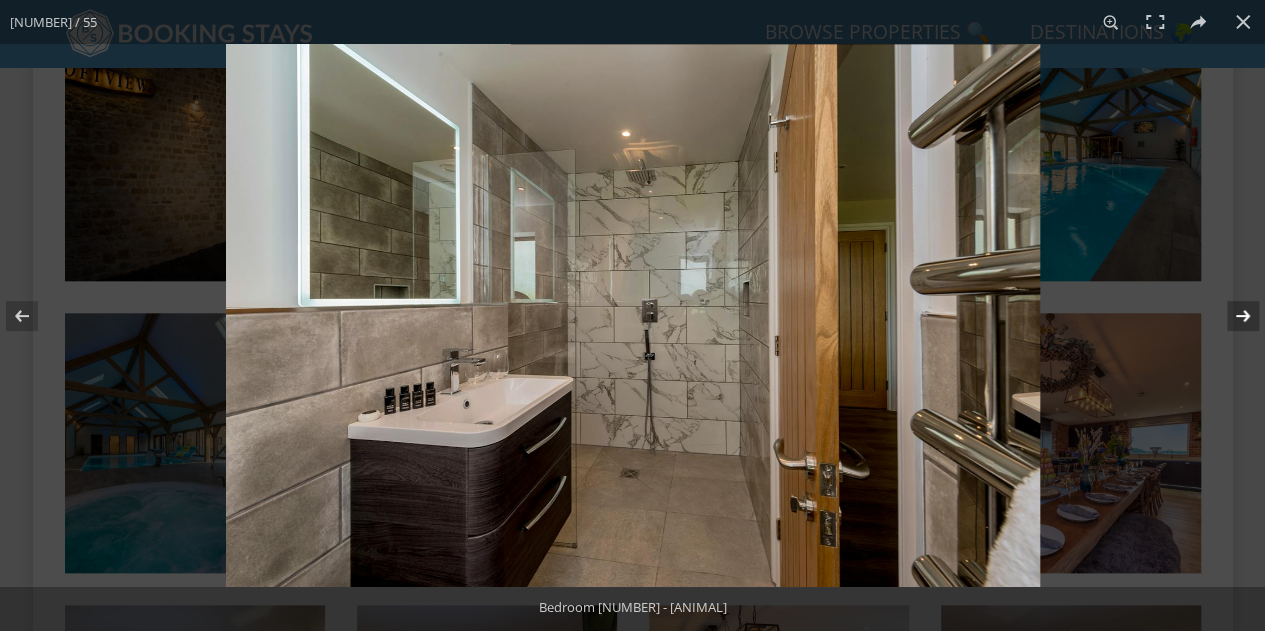 click at bounding box center [1230, 316] 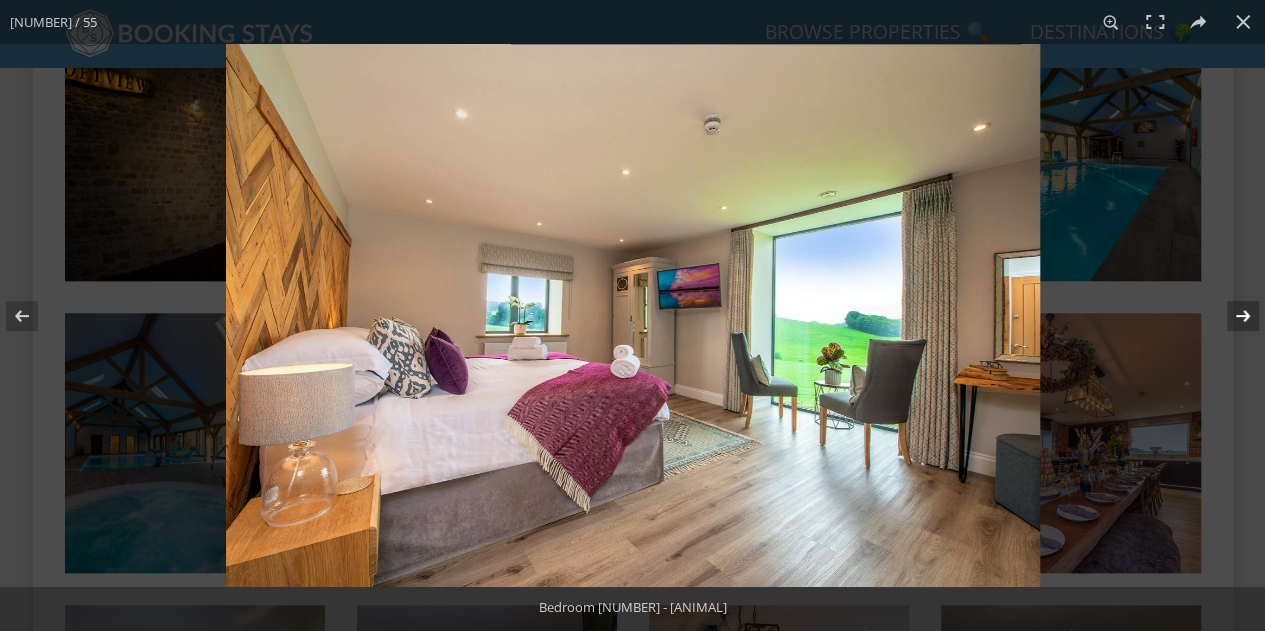 click at bounding box center [1230, 316] 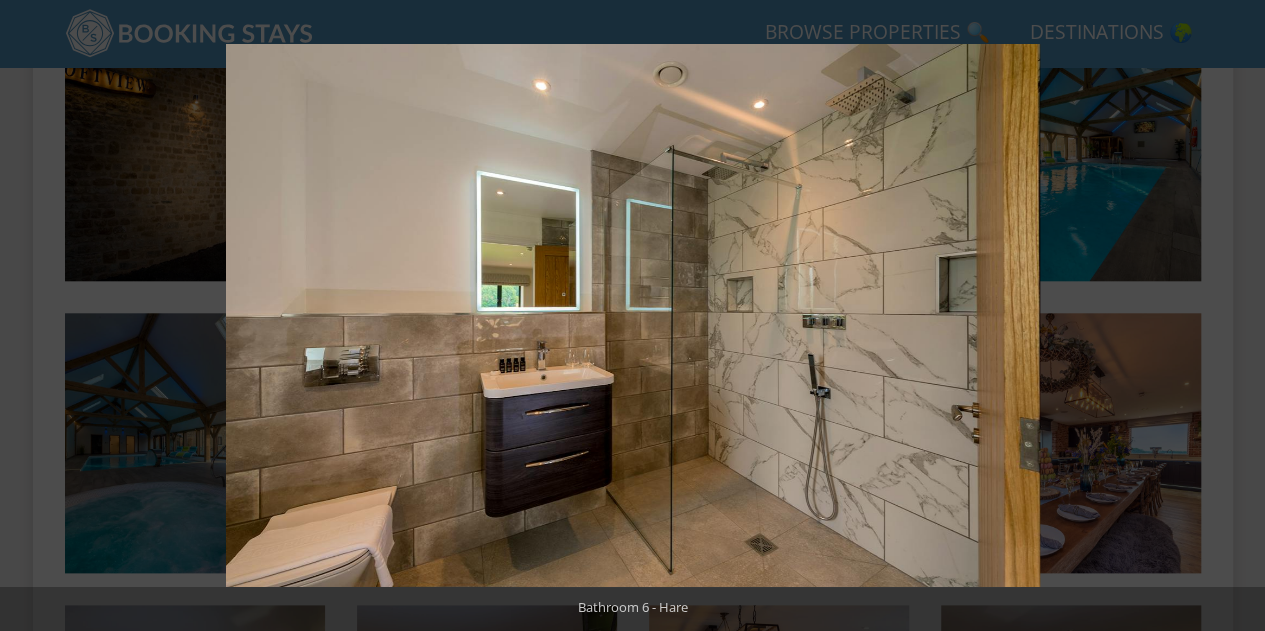 click at bounding box center (1230, 316) 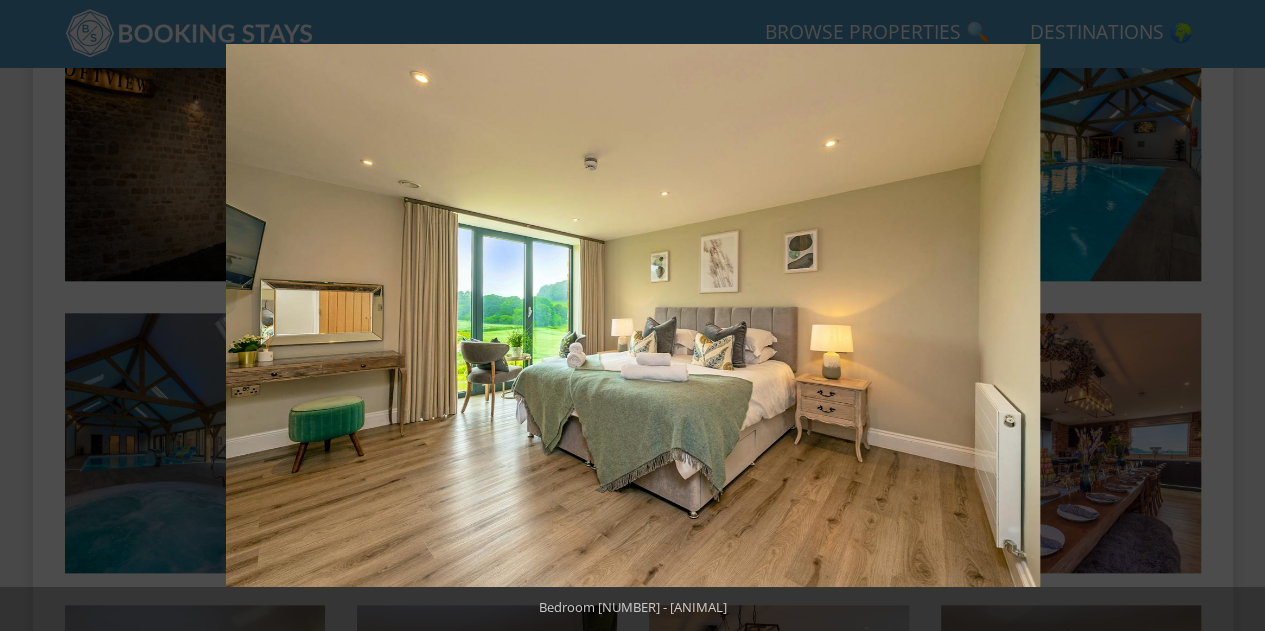 click at bounding box center (1230, 316) 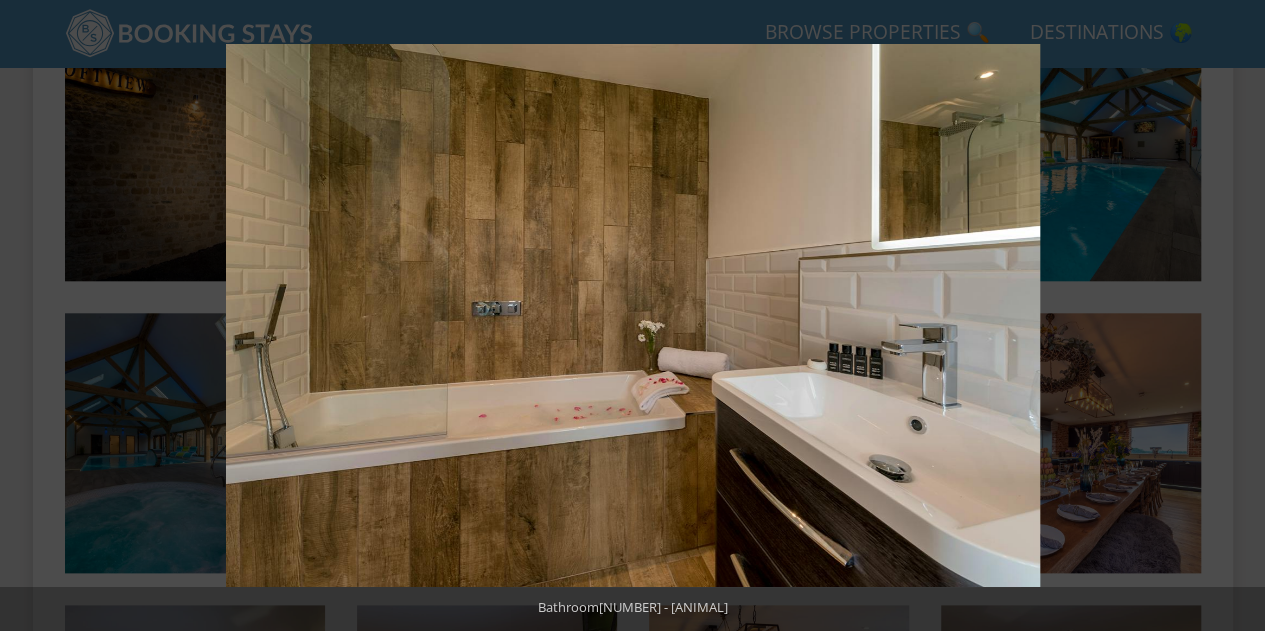 click at bounding box center (1230, 316) 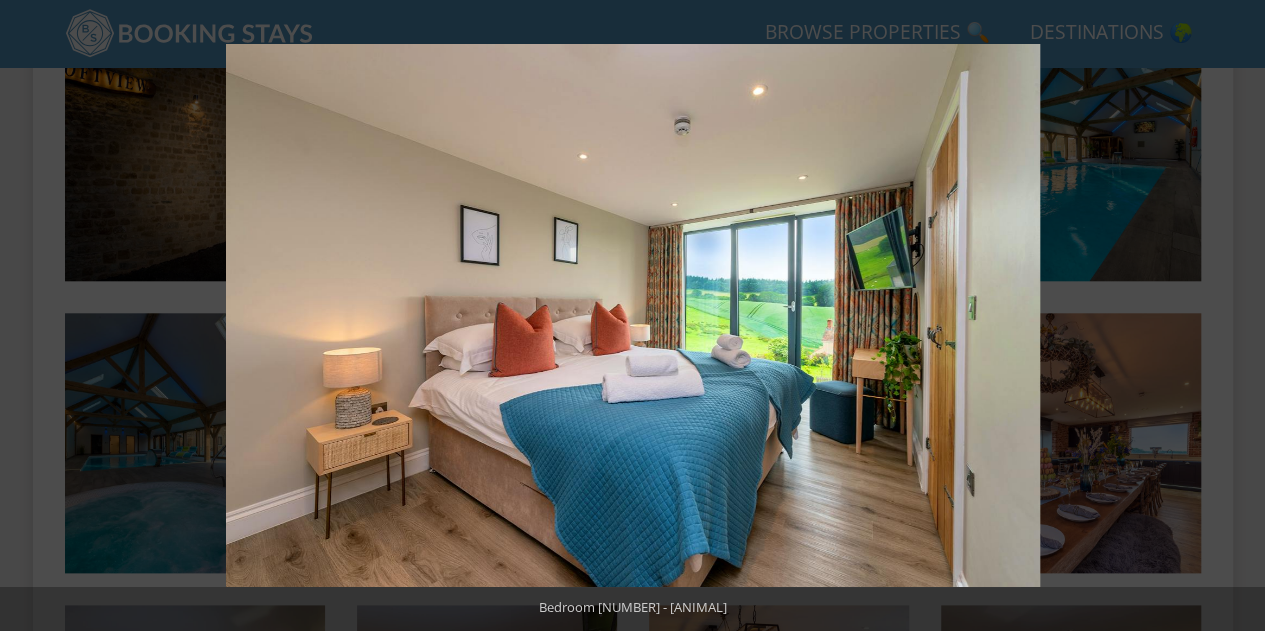 click at bounding box center [1230, 316] 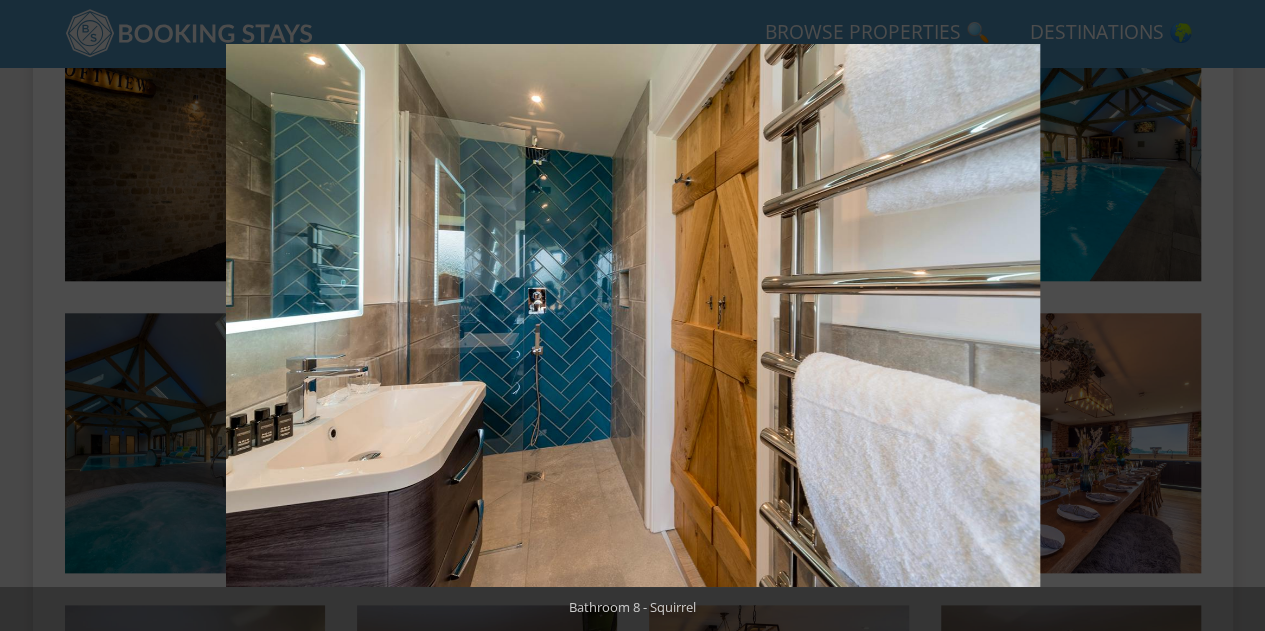 click at bounding box center [1230, 316] 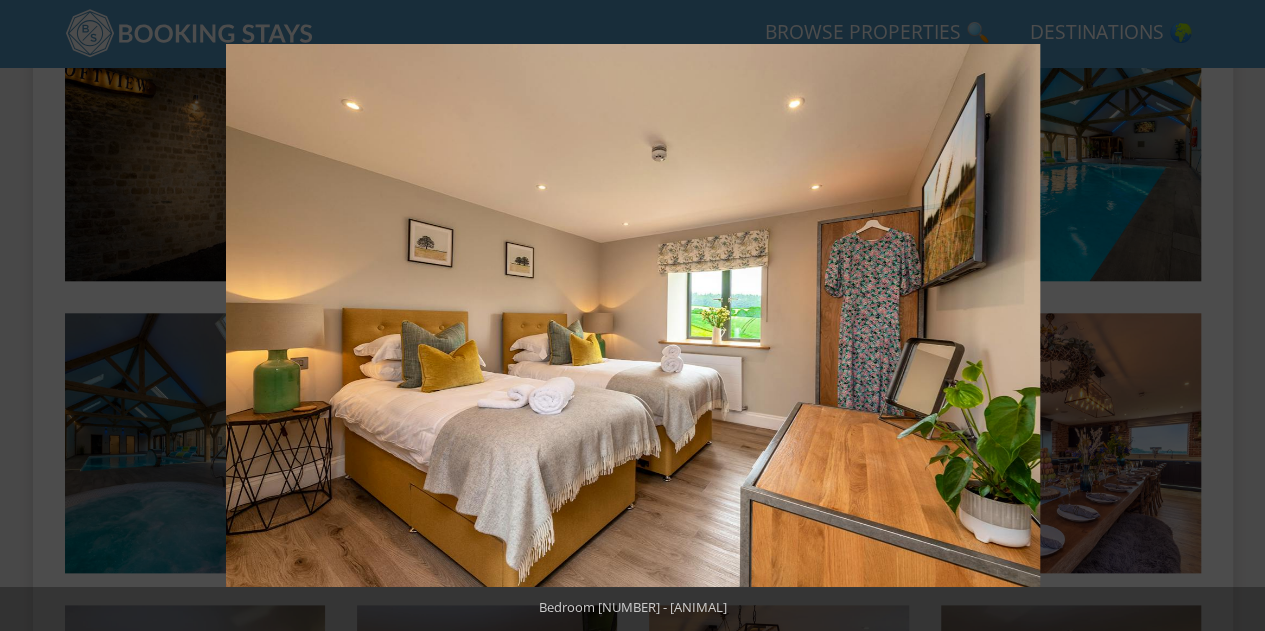 click at bounding box center (1230, 316) 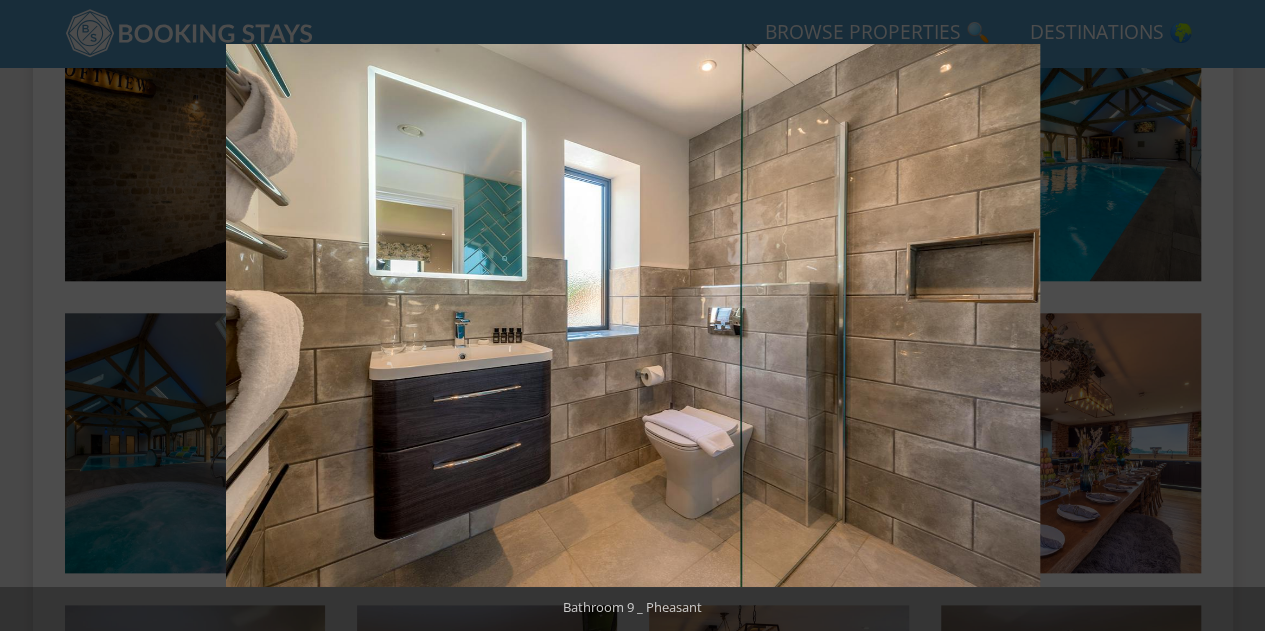 click at bounding box center (1230, 316) 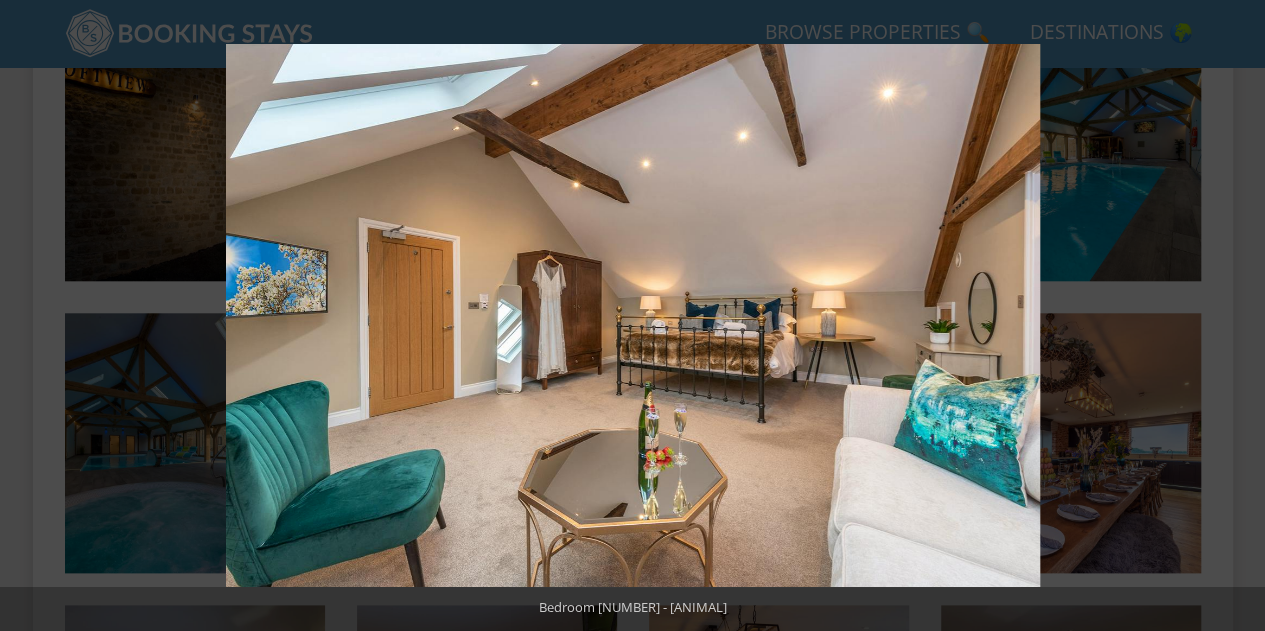 click at bounding box center [1230, 316] 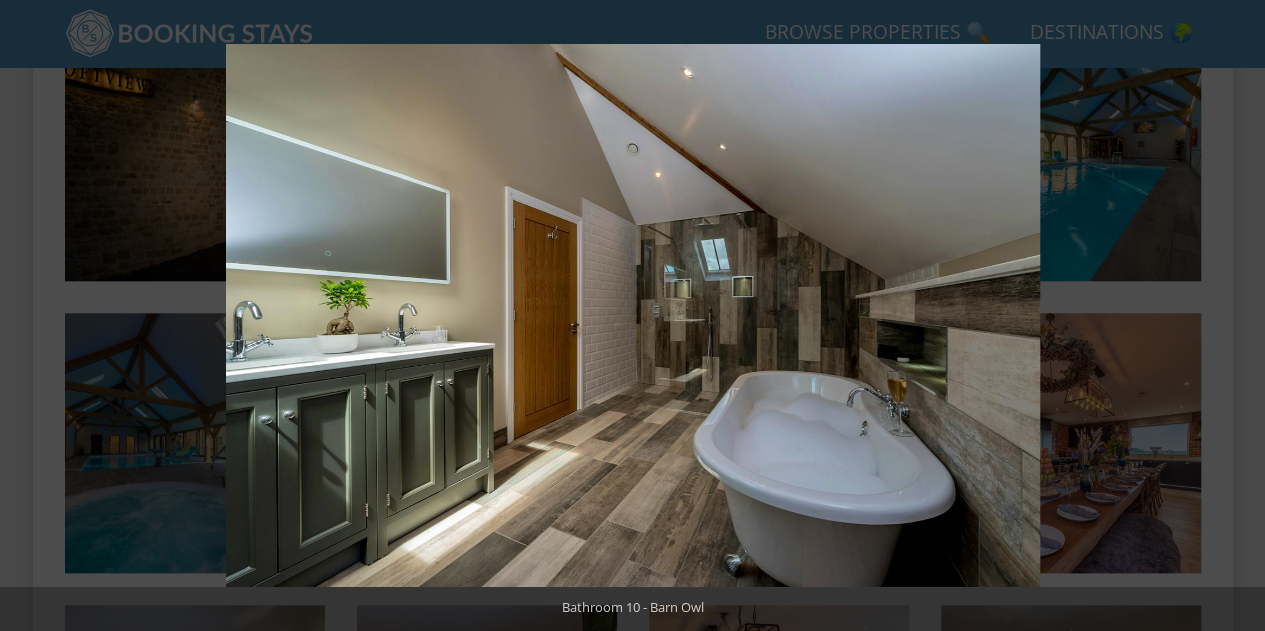 click at bounding box center [1230, 316] 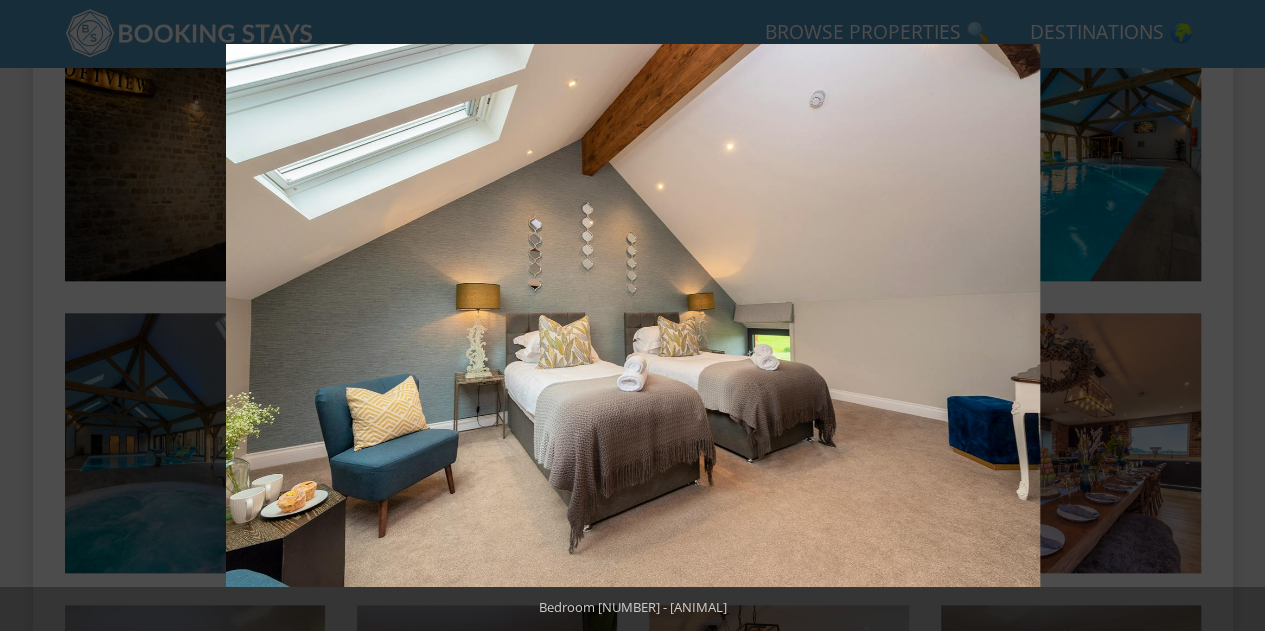 click at bounding box center (1230, 316) 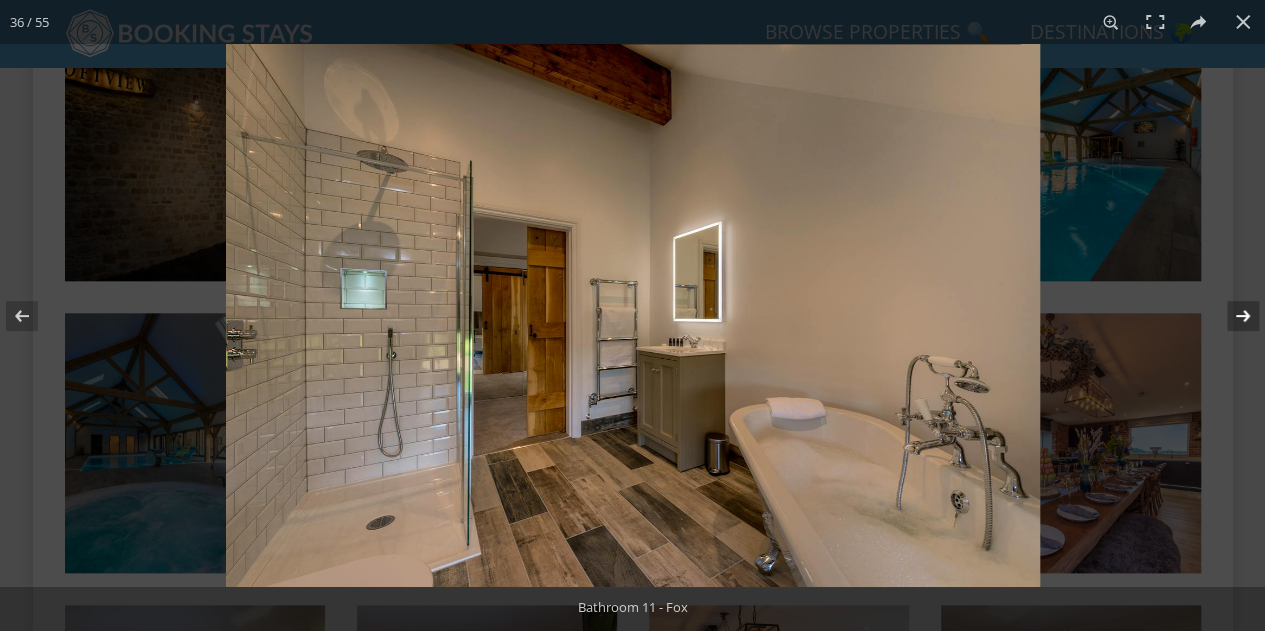 click at bounding box center (1230, 316) 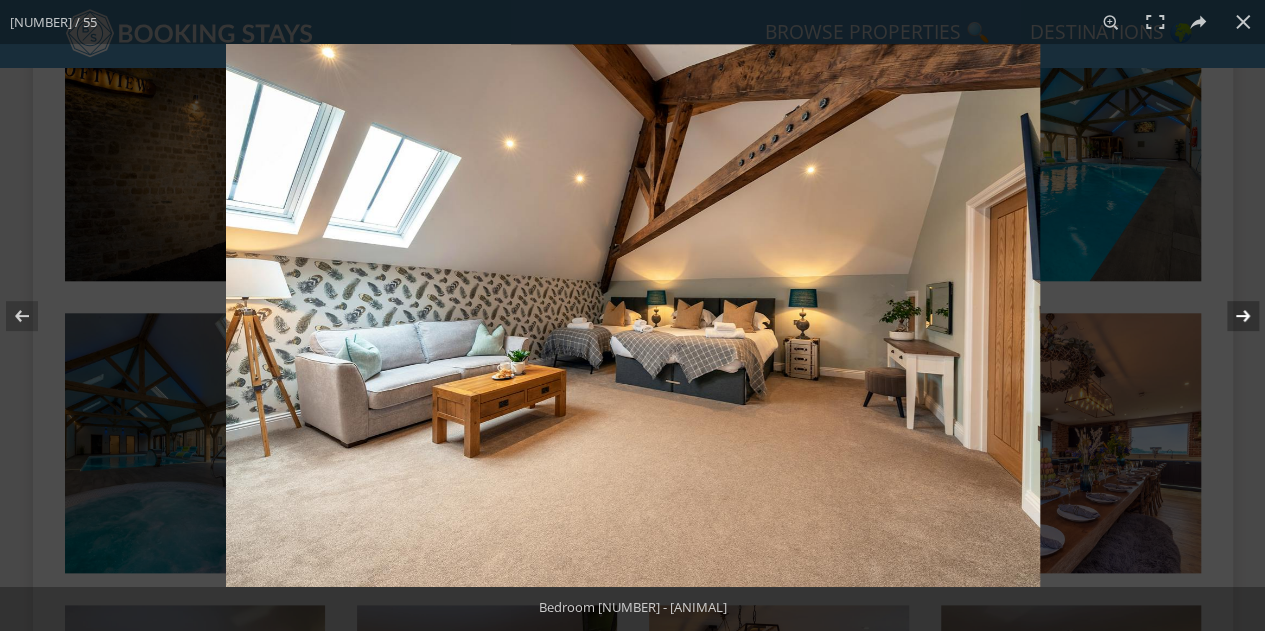 click at bounding box center (1230, 316) 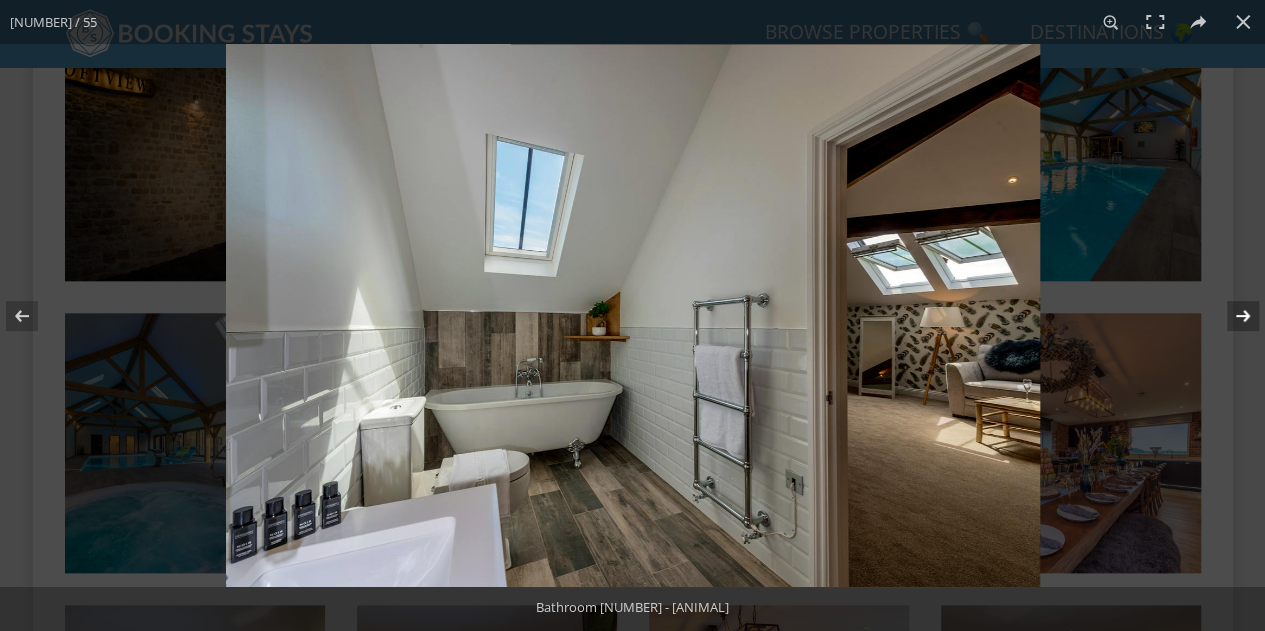 click at bounding box center [1230, 316] 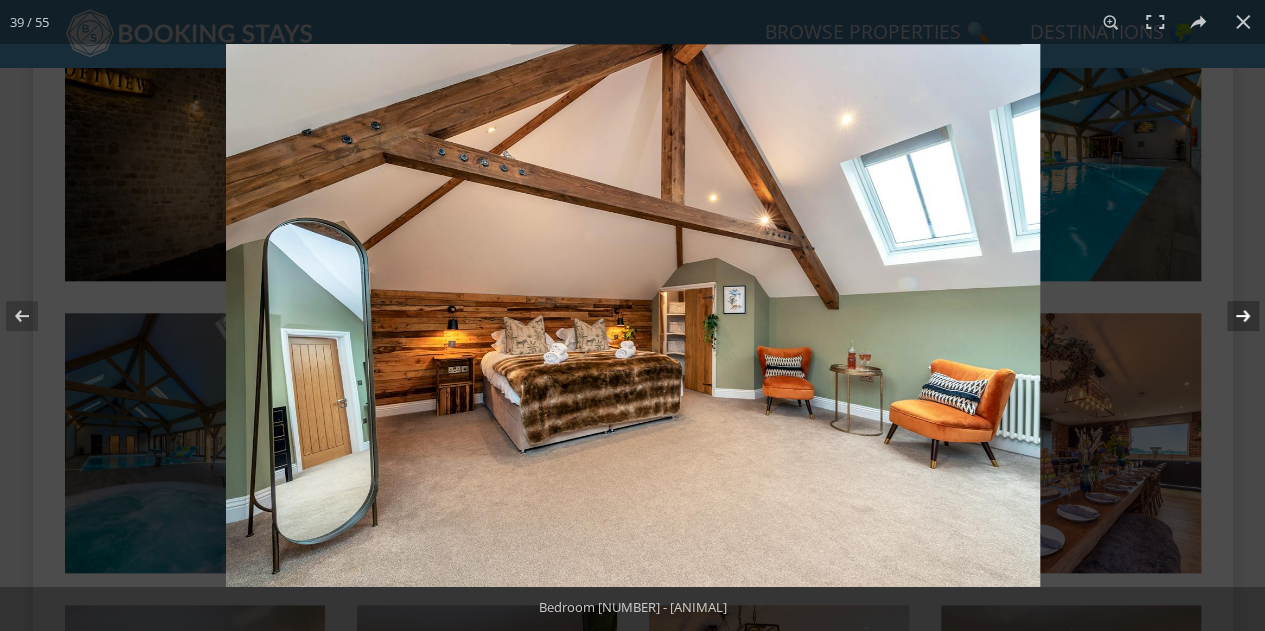 click at bounding box center [1230, 316] 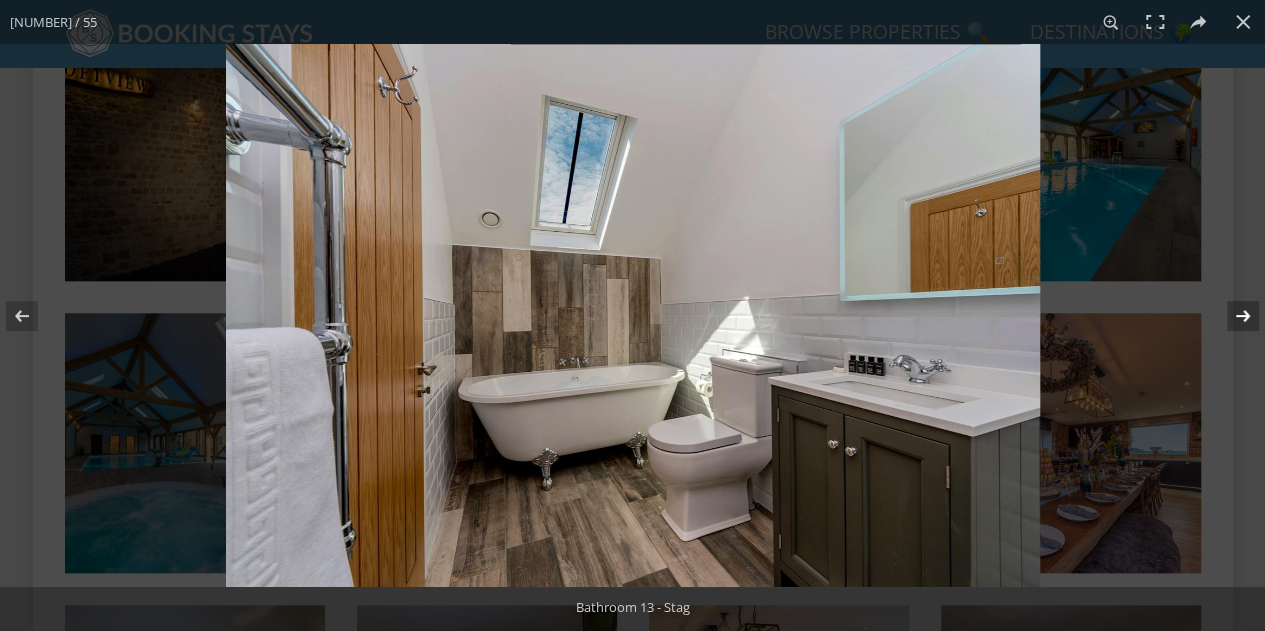 click at bounding box center (1230, 316) 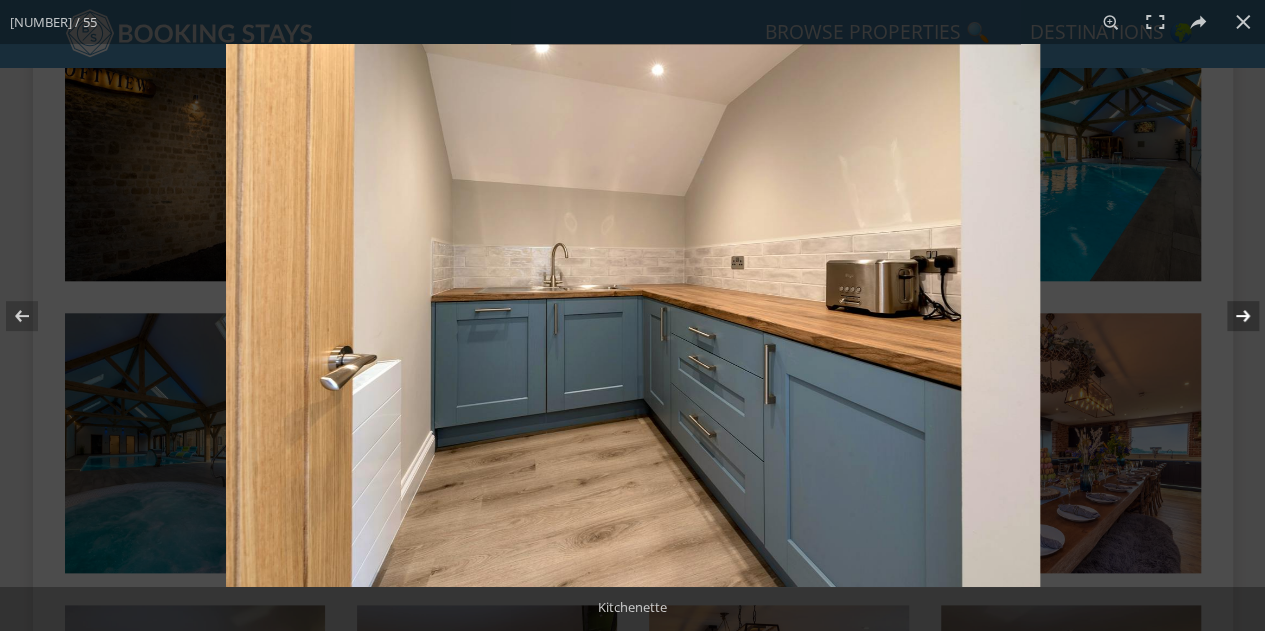 click at bounding box center (1230, 316) 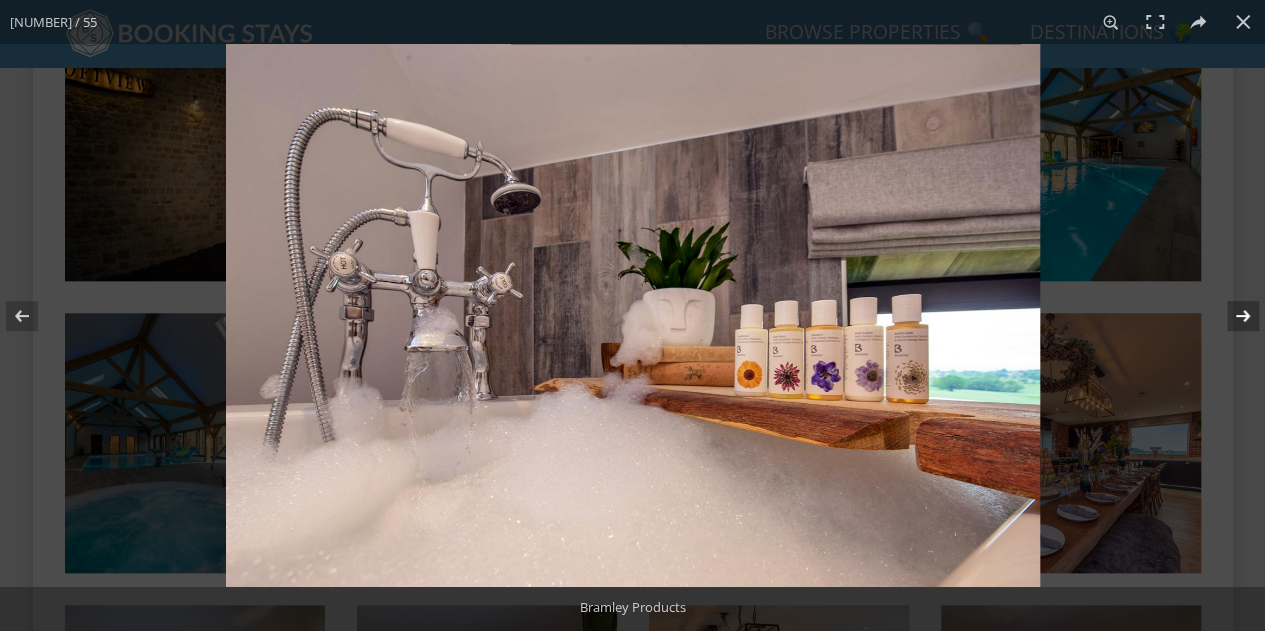click at bounding box center [1230, 316] 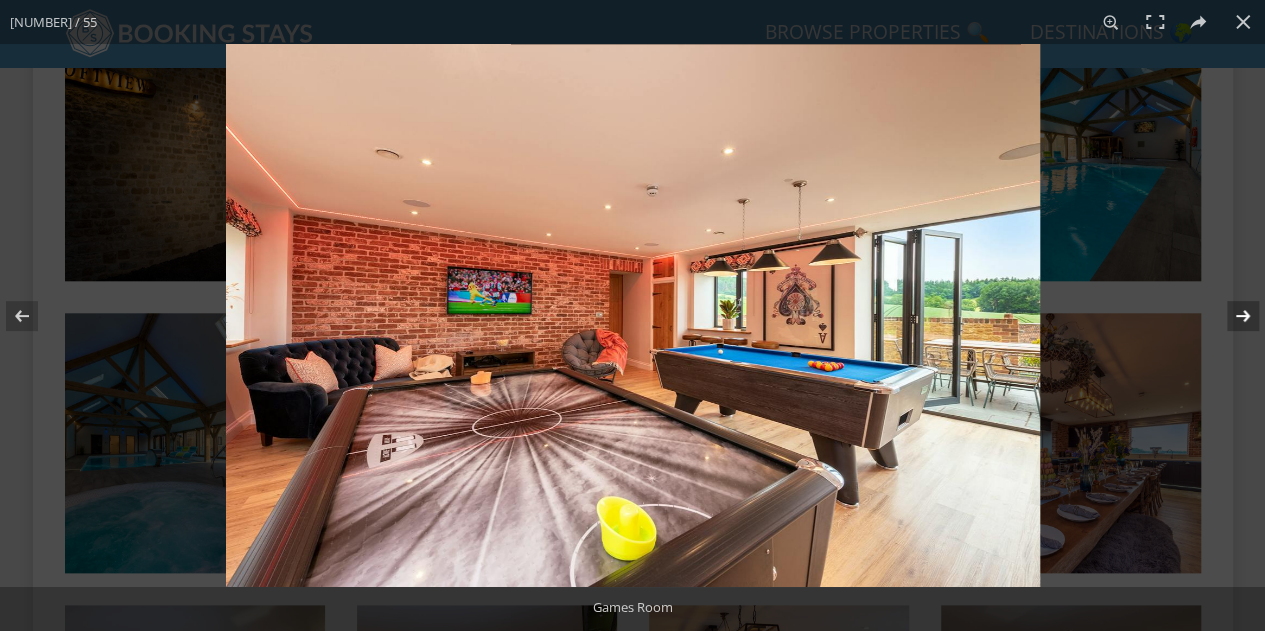 click at bounding box center (1230, 316) 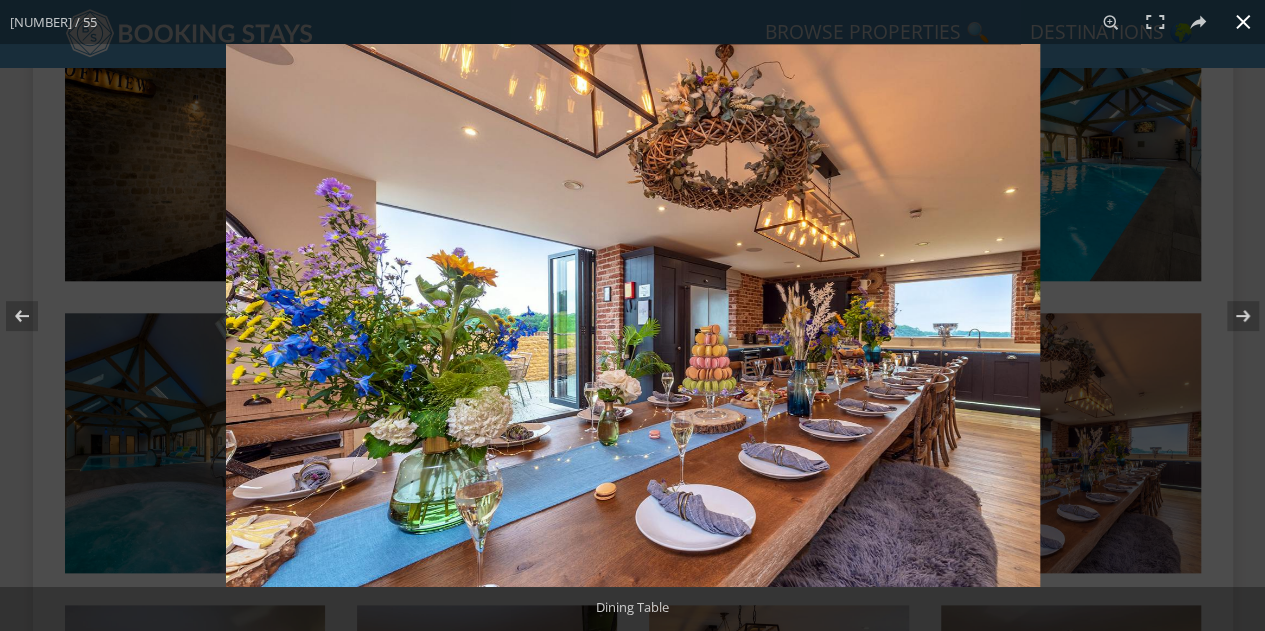 click at bounding box center (858, 359) 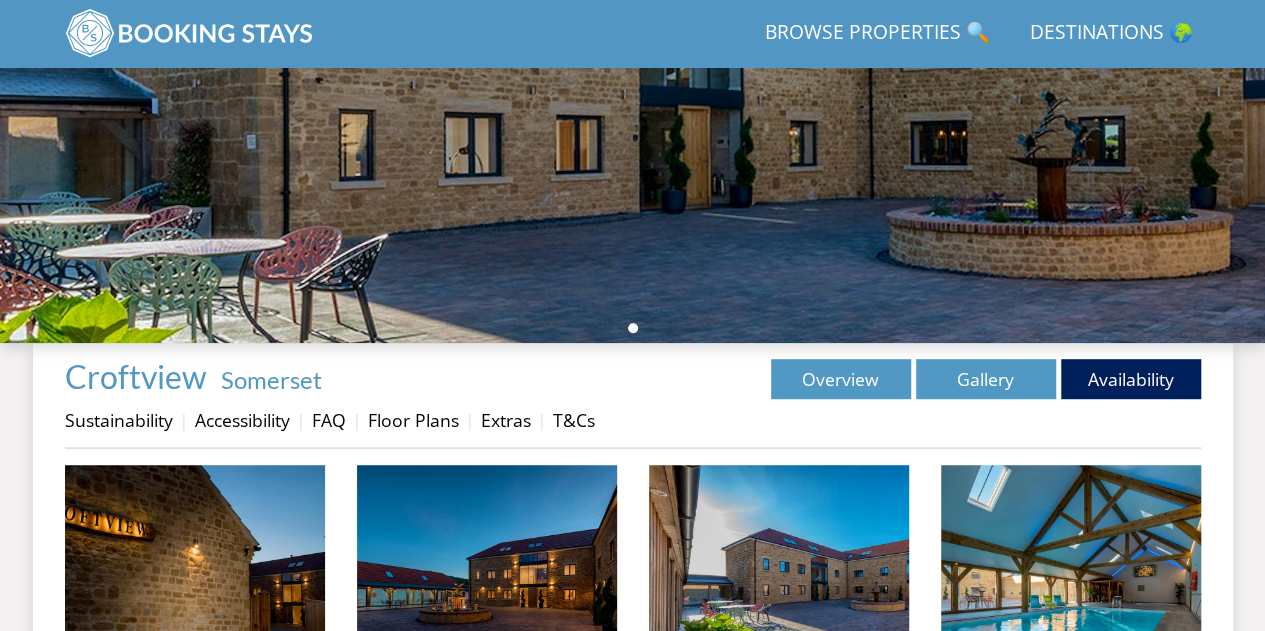 scroll, scrollTop: 491, scrollLeft: 0, axis: vertical 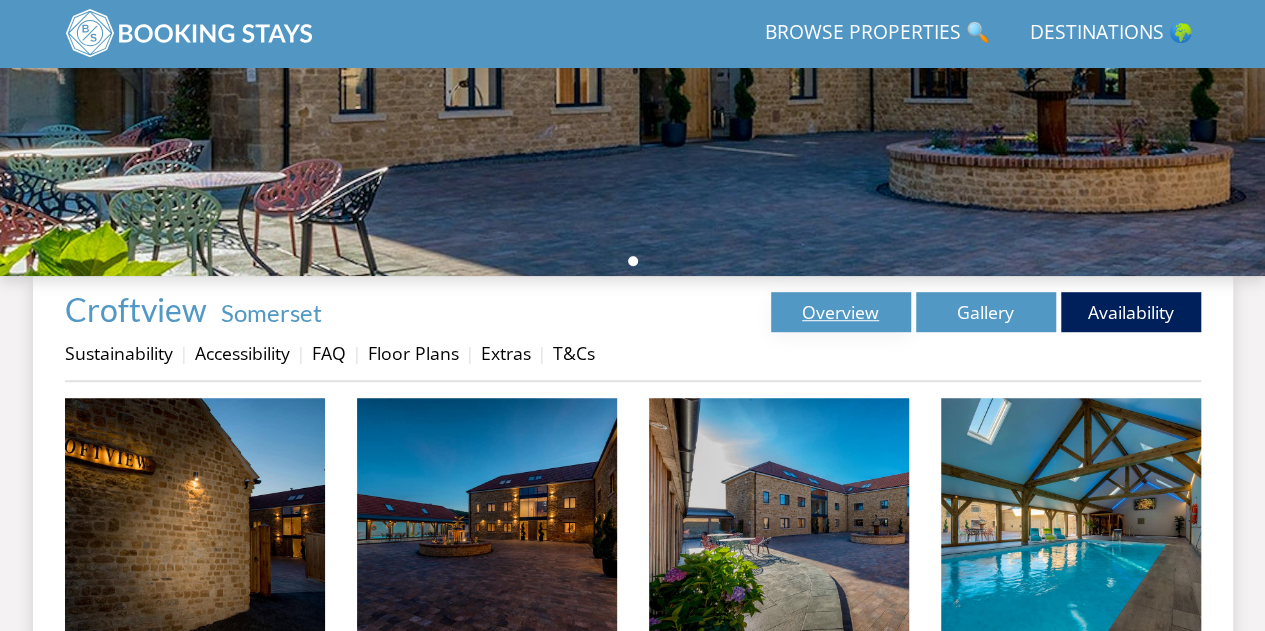 click on "Overview" at bounding box center [841, 312] 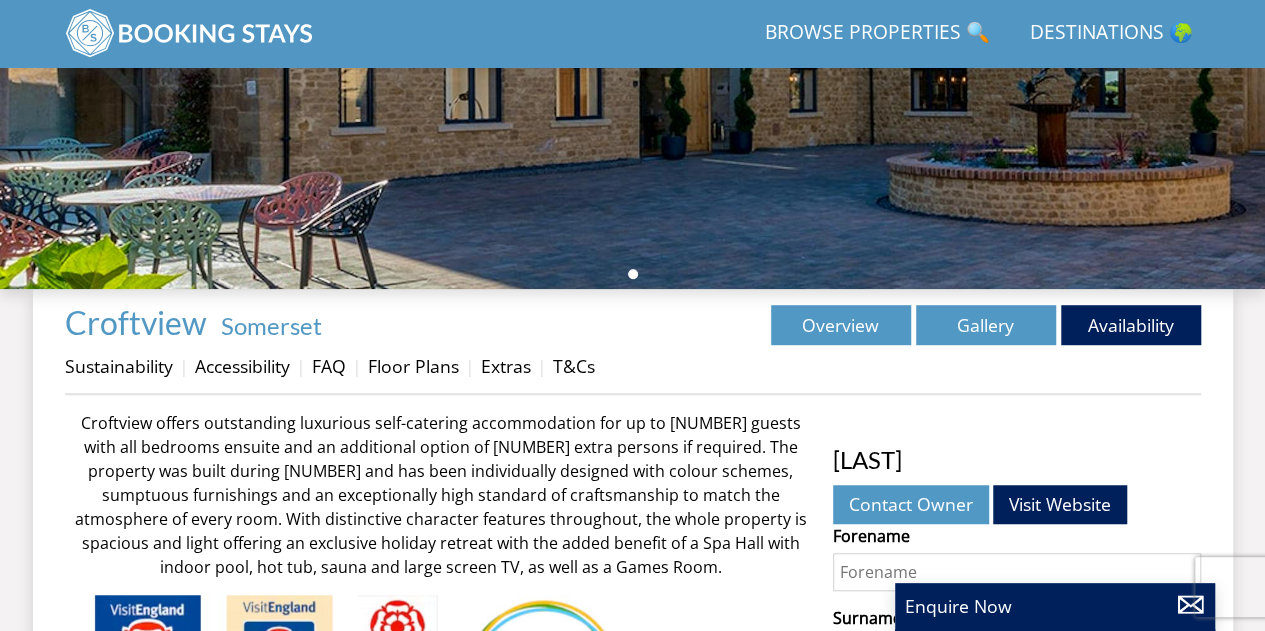 scroll, scrollTop: 544, scrollLeft: 0, axis: vertical 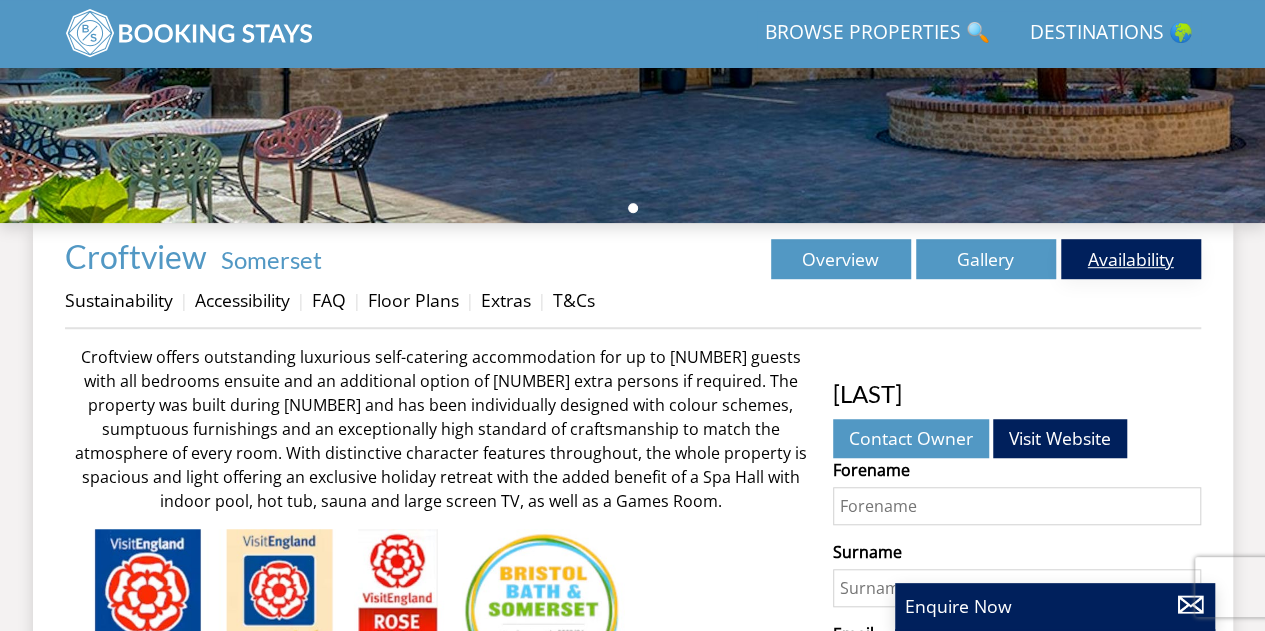 click on "Availability" at bounding box center [1131, 259] 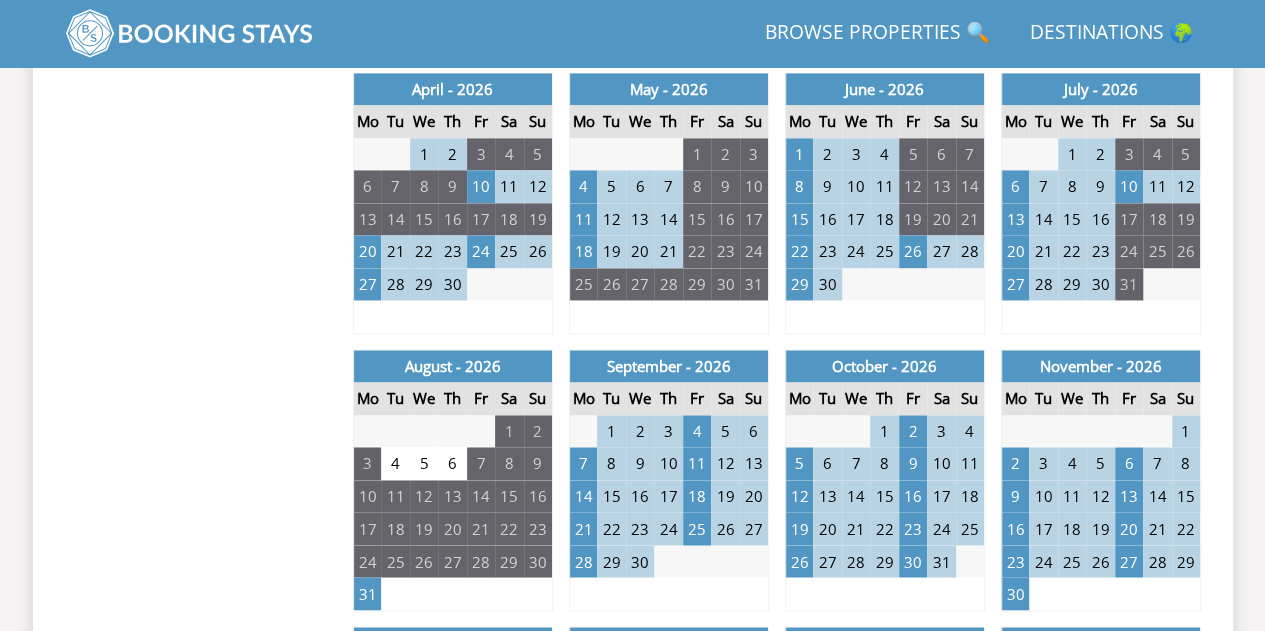 scroll, scrollTop: 1374, scrollLeft: 0, axis: vertical 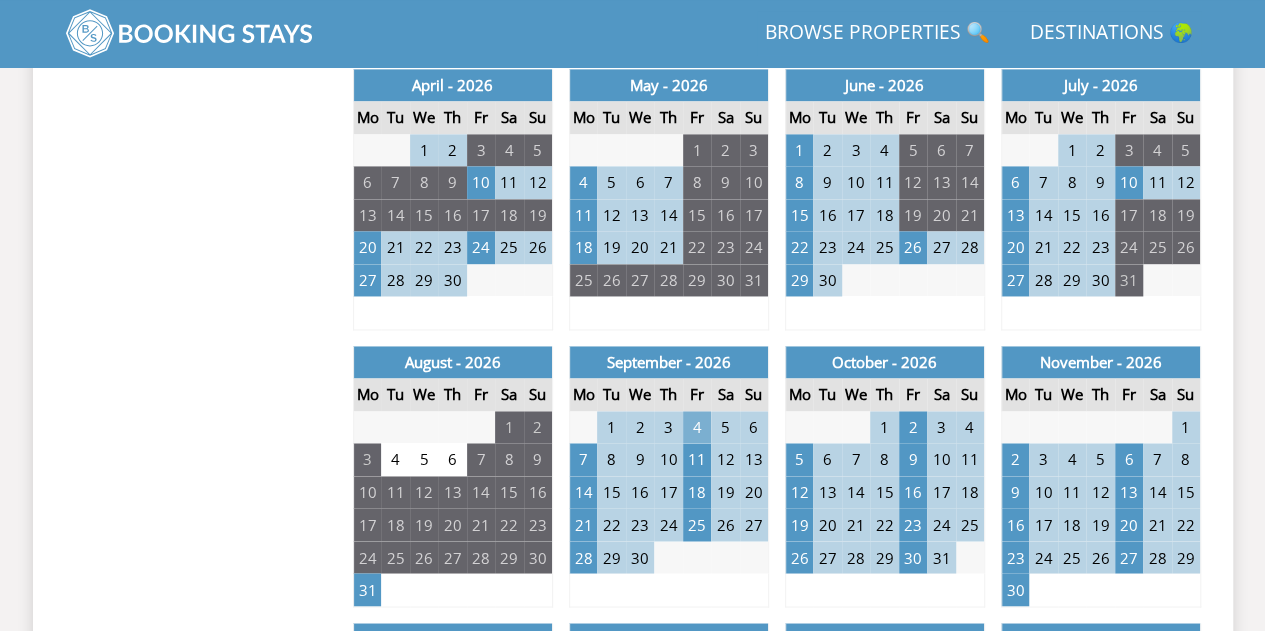 click on "4" at bounding box center (697, 427) 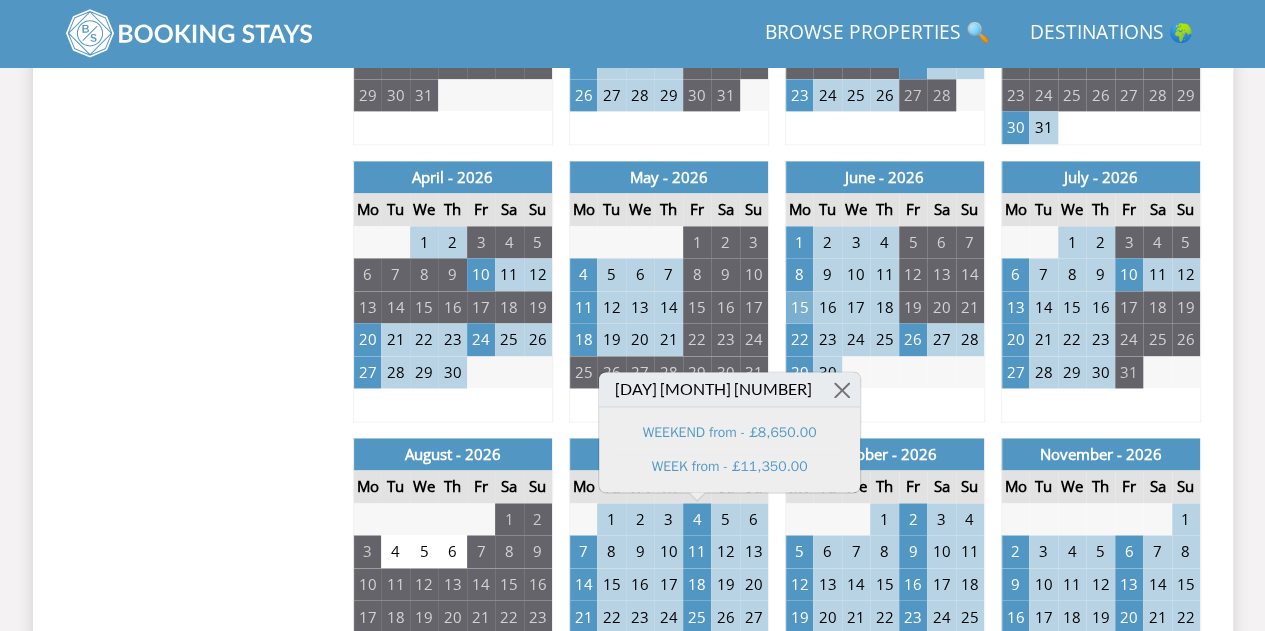scroll, scrollTop: 1283, scrollLeft: 0, axis: vertical 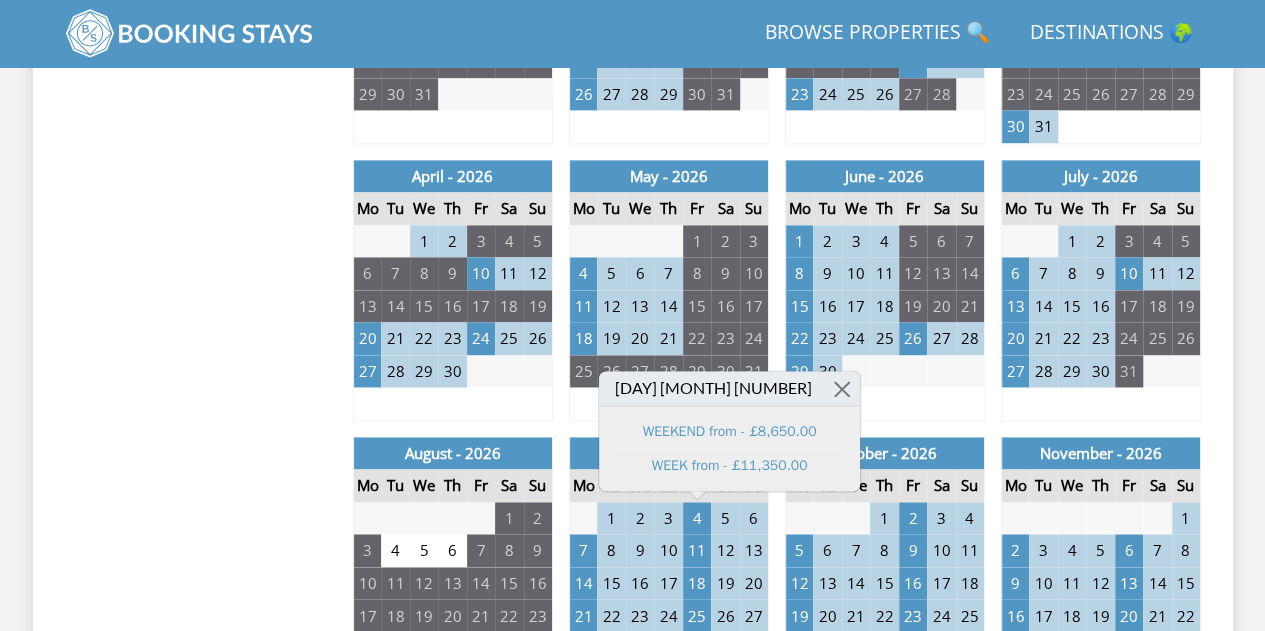 click on "14" at bounding box center [668, 306] 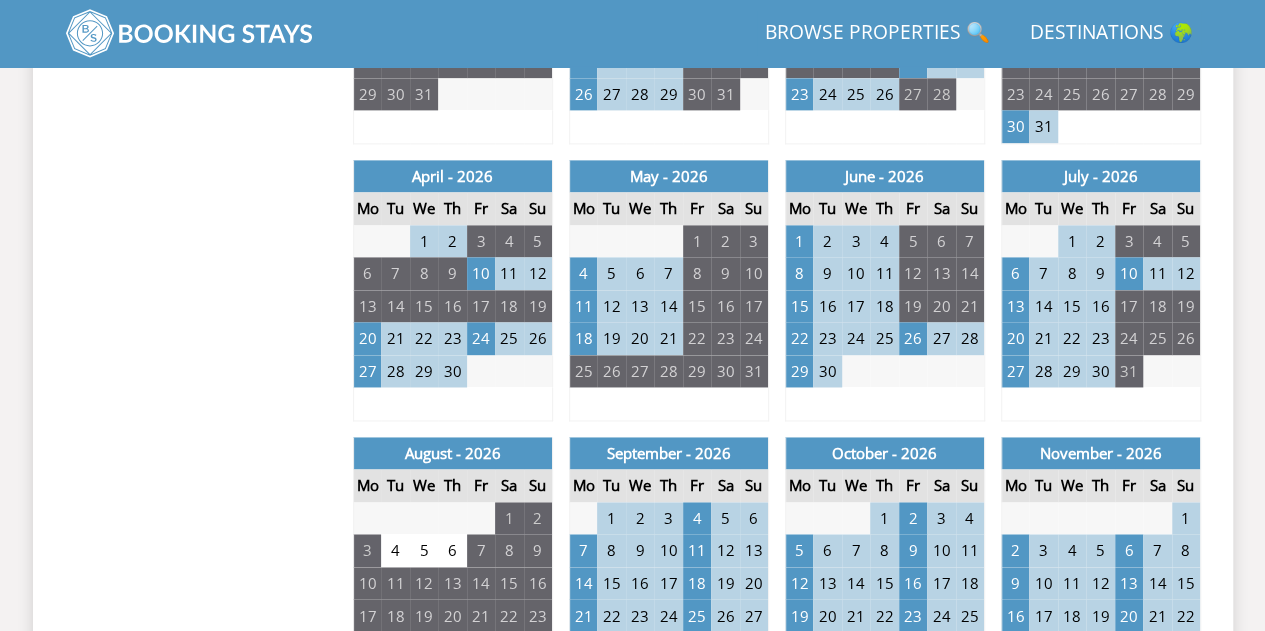 click on "24" at bounding box center (856, 338) 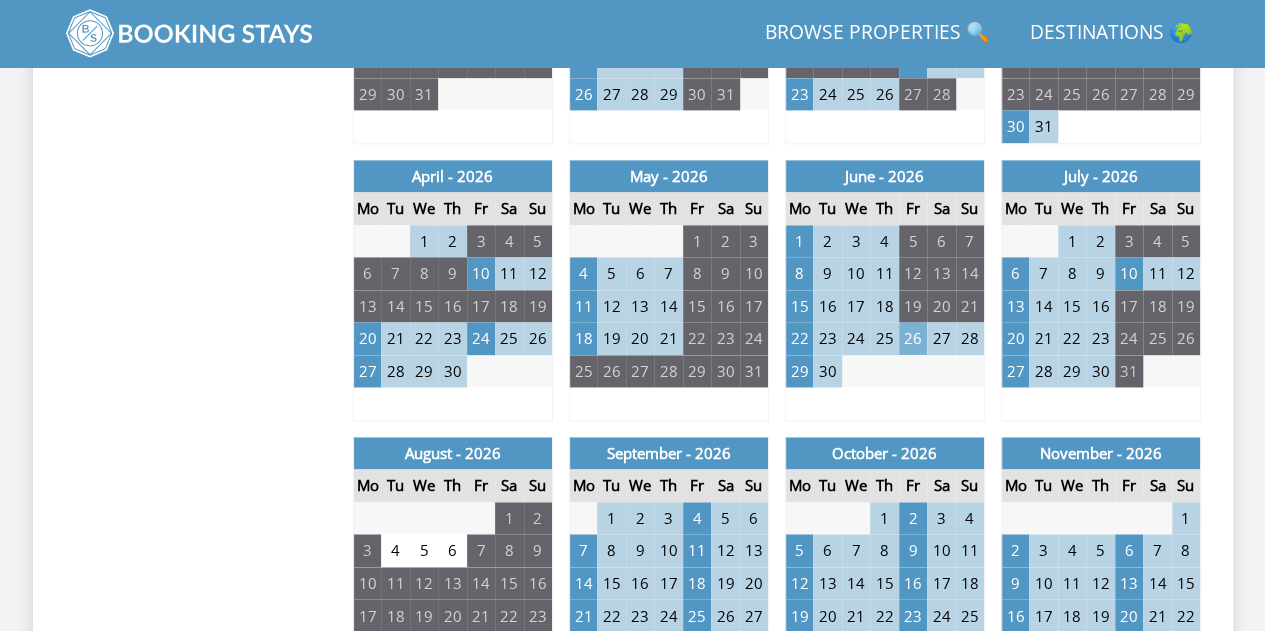 click on "26" at bounding box center [913, 338] 